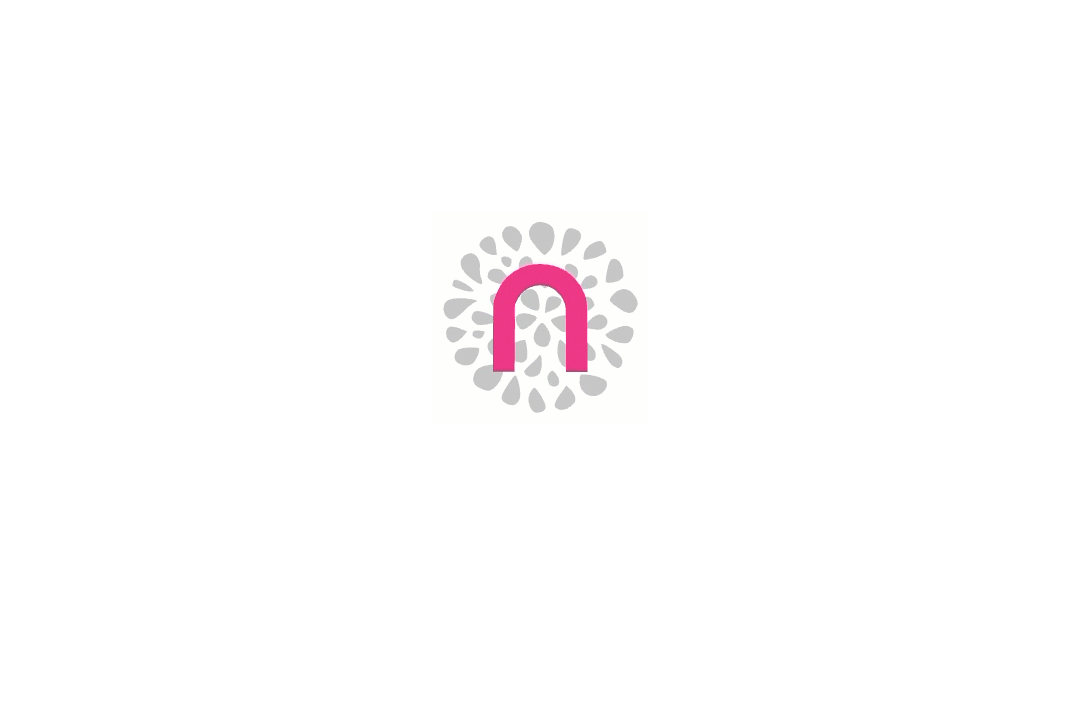 scroll, scrollTop: 0, scrollLeft: 0, axis: both 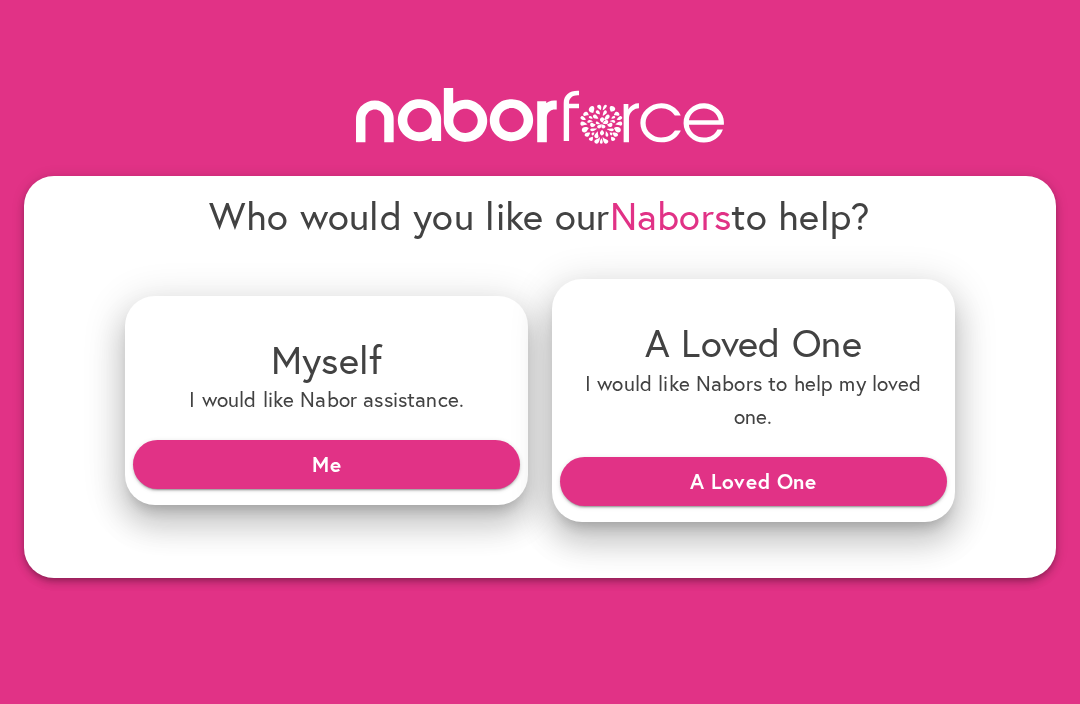 click on "Me" at bounding box center [326, 464] 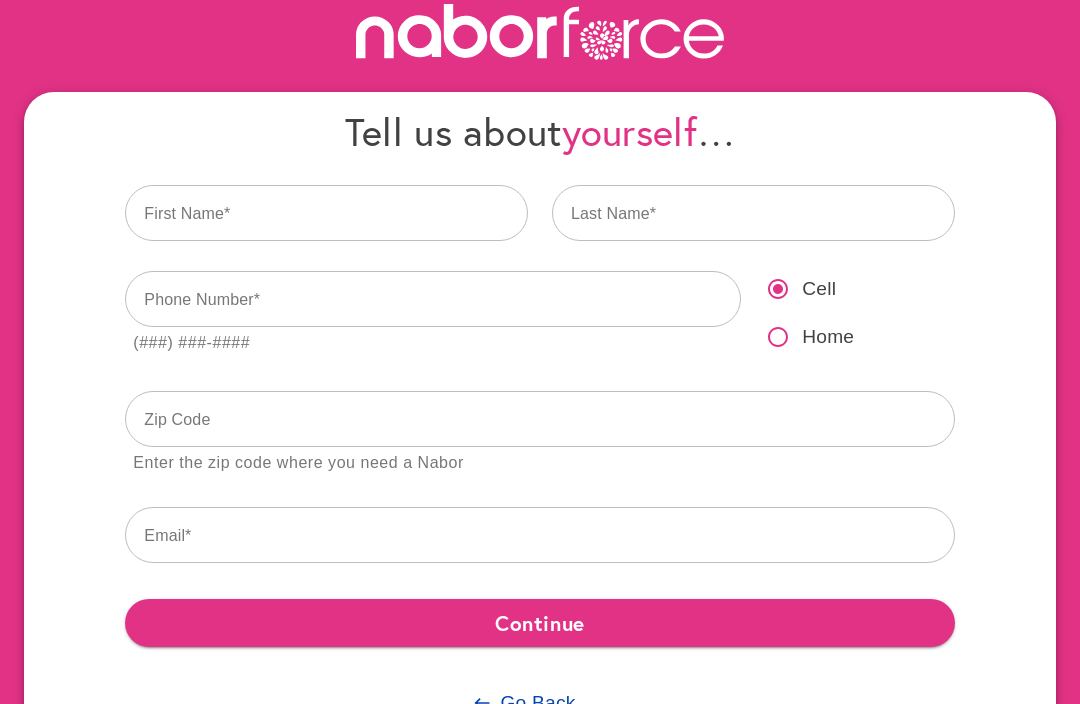 scroll, scrollTop: 91, scrollLeft: 0, axis: vertical 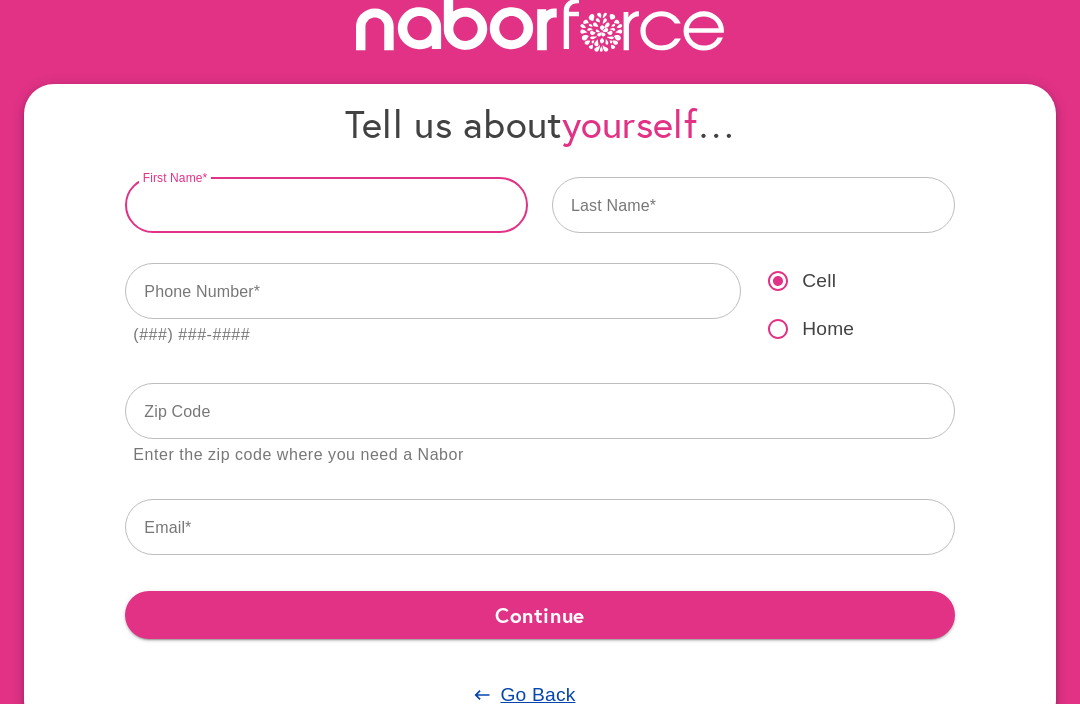 click at bounding box center [326, 206] 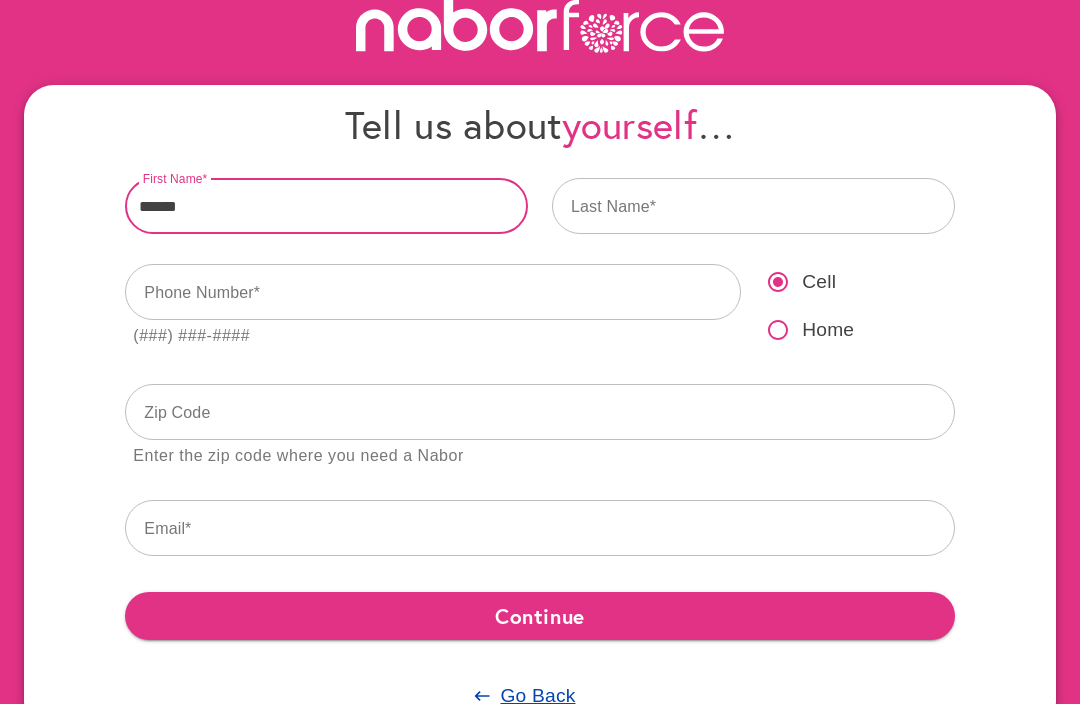 type on "******" 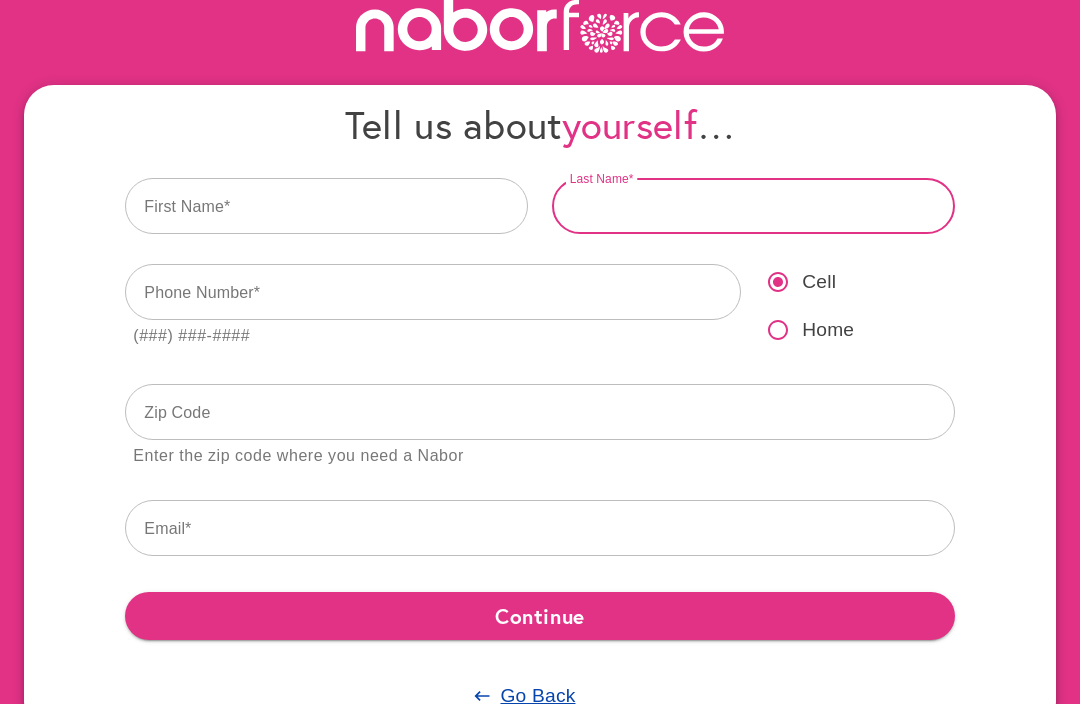 click at bounding box center [753, 206] 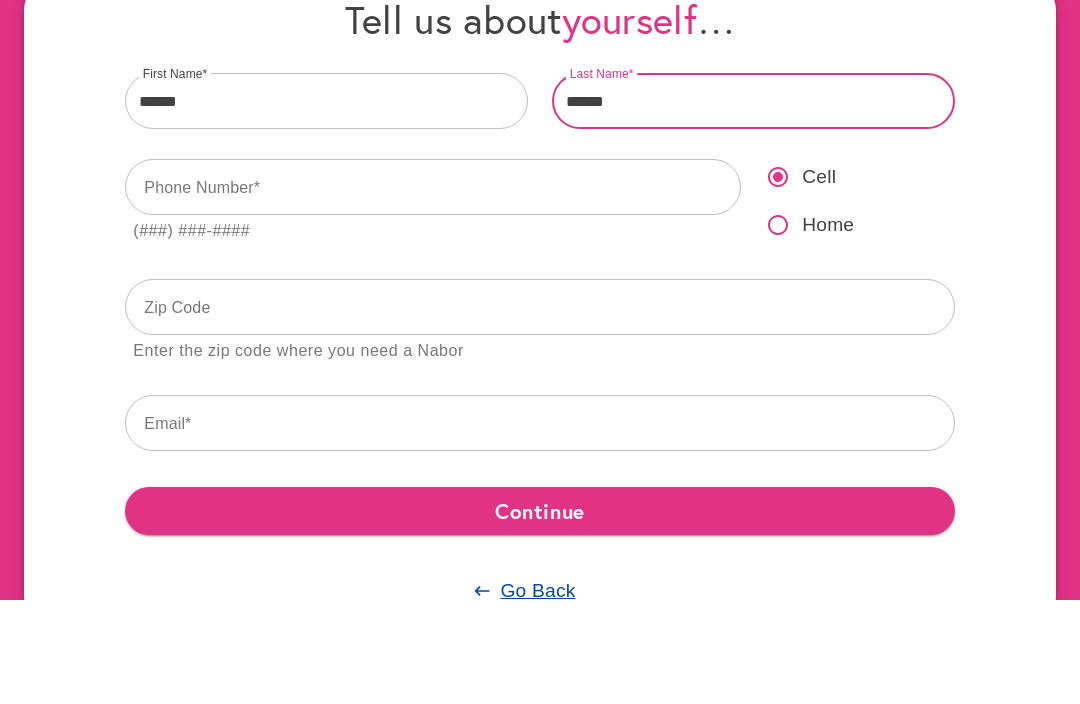 type on "******" 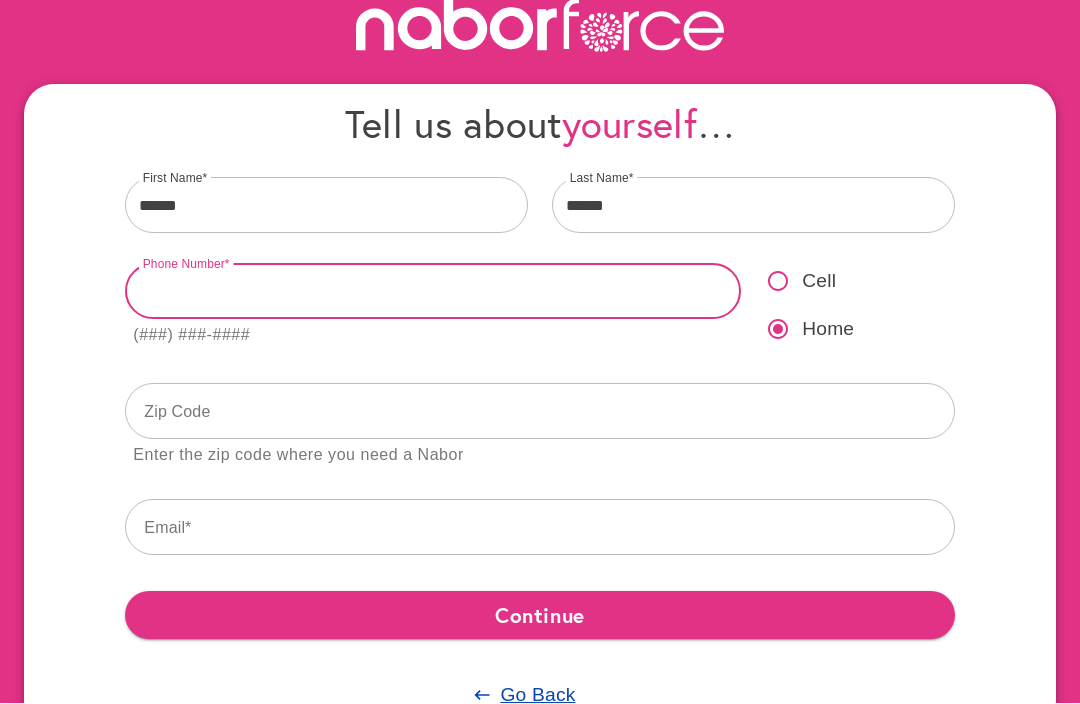 click at bounding box center (433, 292) 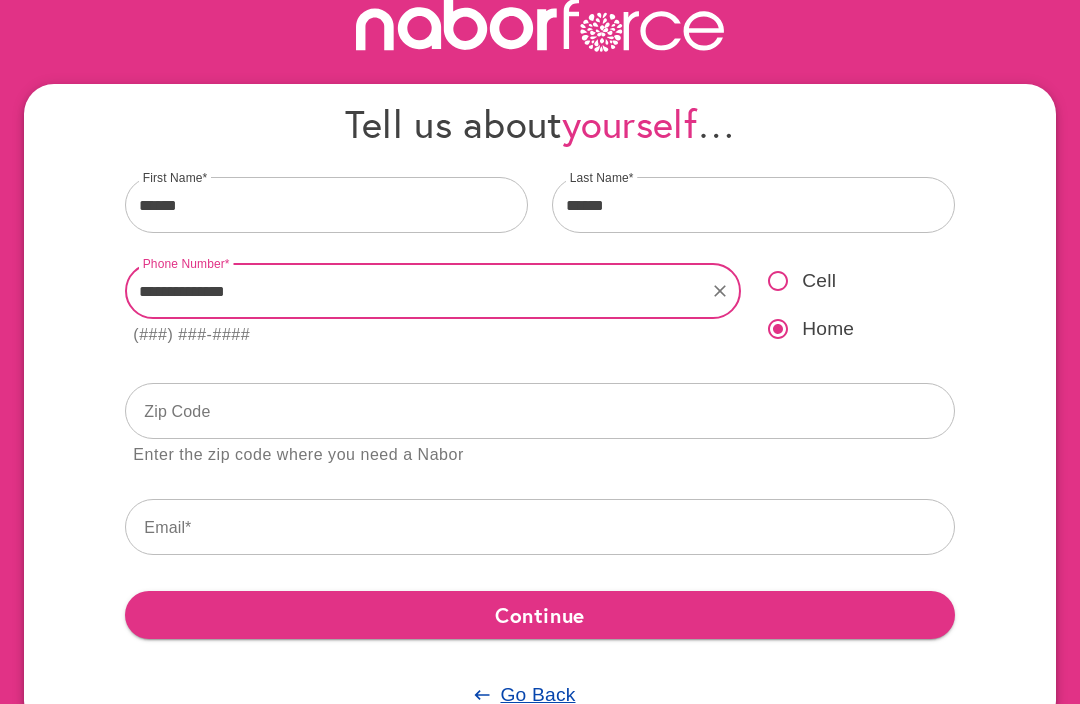 type on "**********" 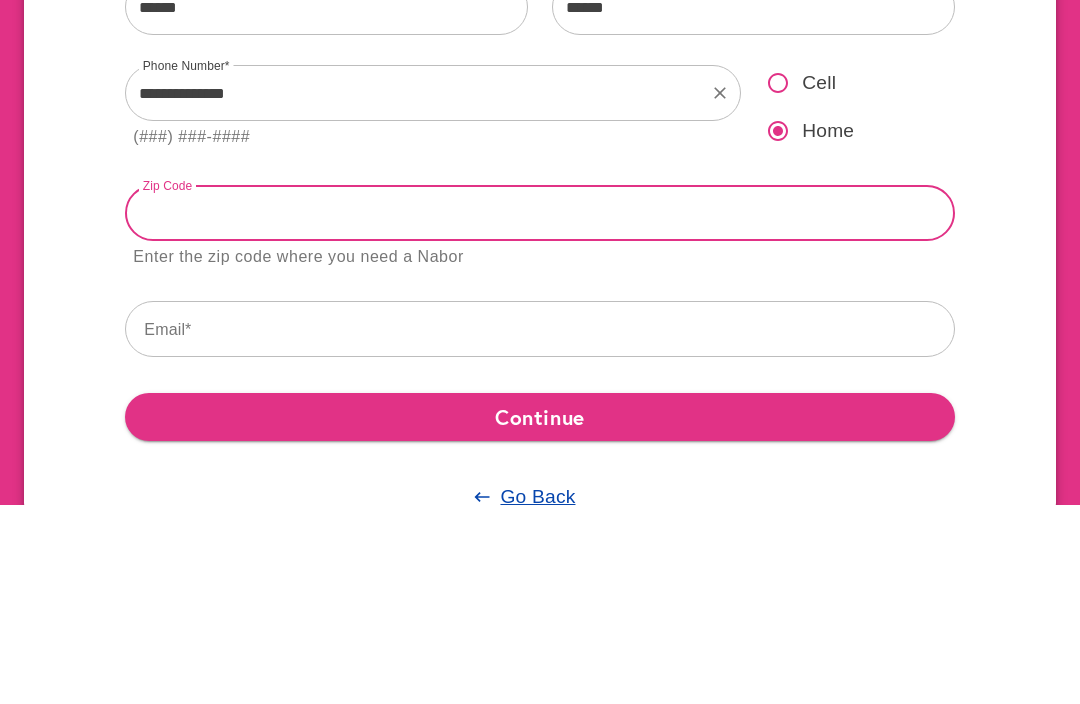 click at bounding box center (539, 412) 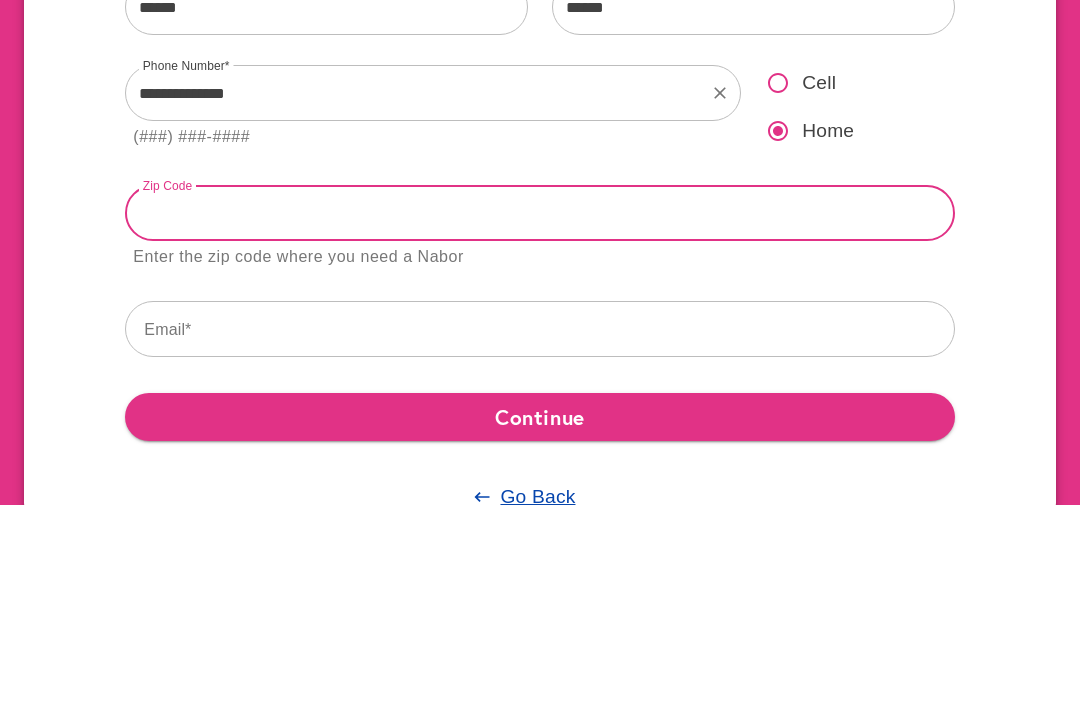 type on "*****" 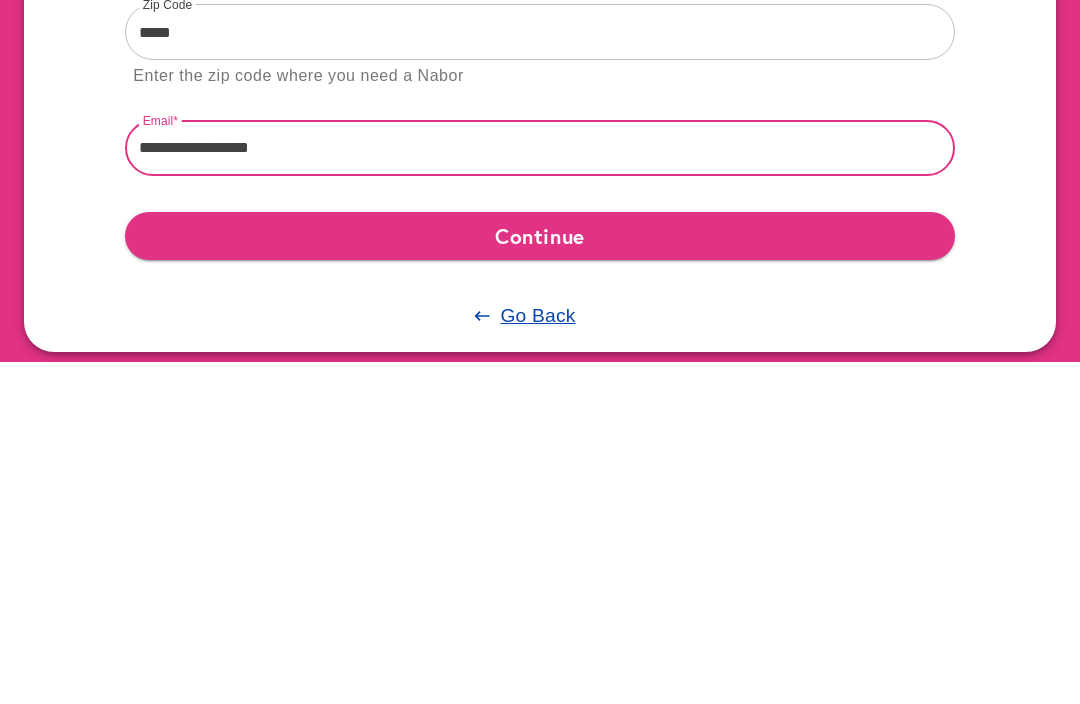 scroll, scrollTop: 130, scrollLeft: 0, axis: vertical 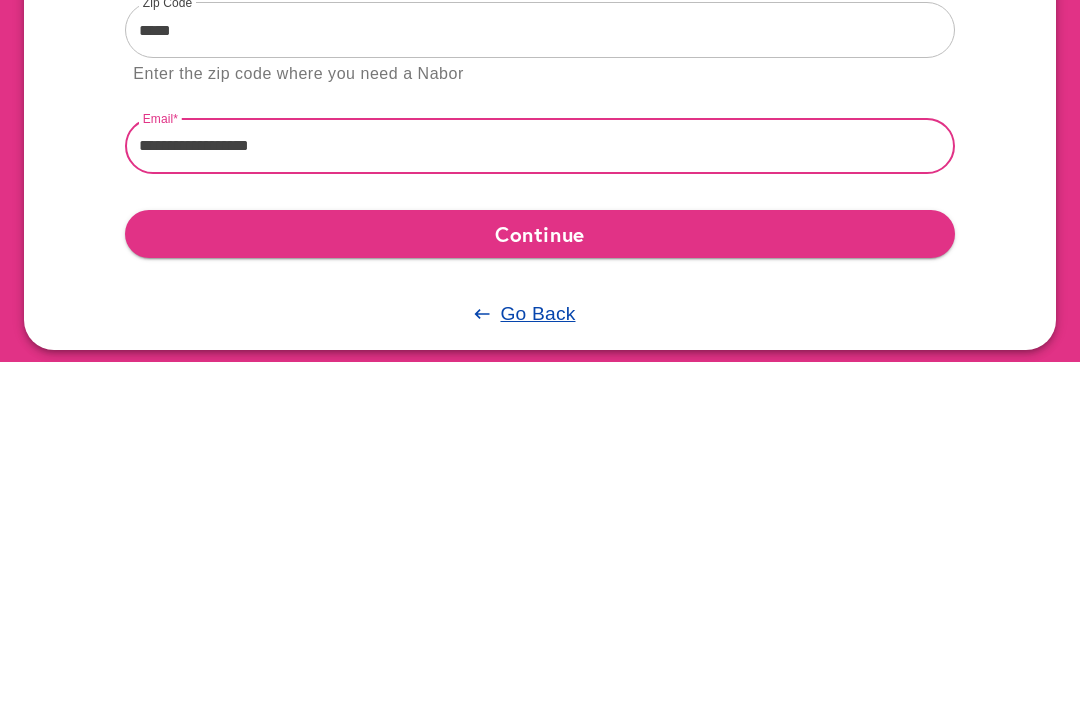 type on "**********" 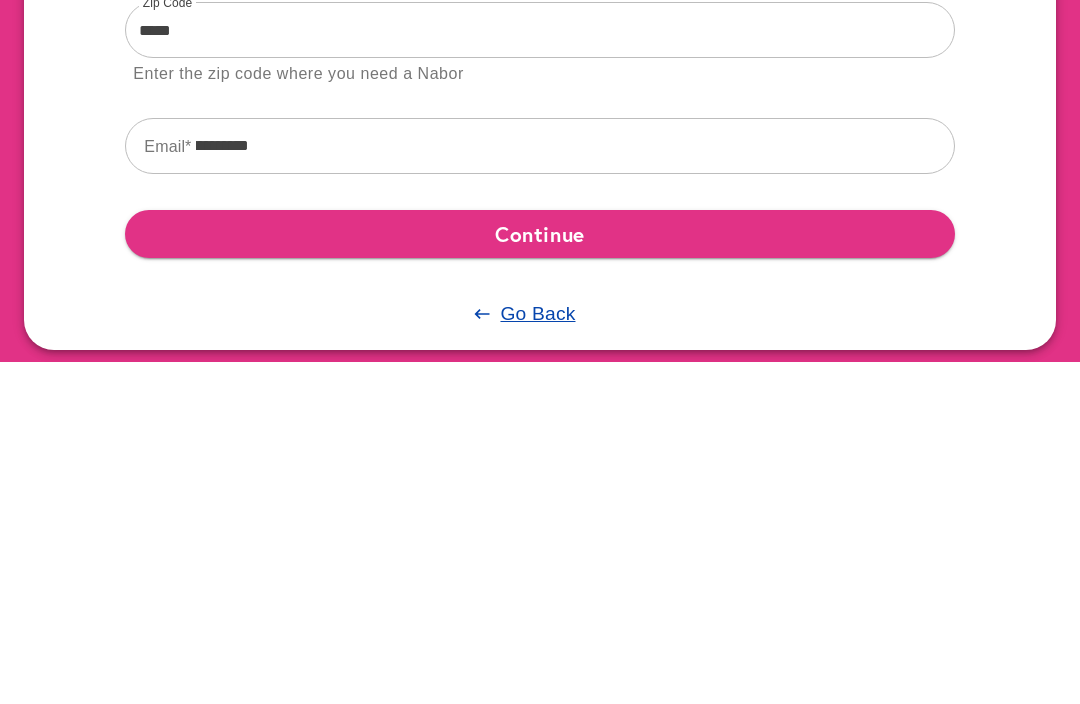 click on "Continue" at bounding box center (539, 577) 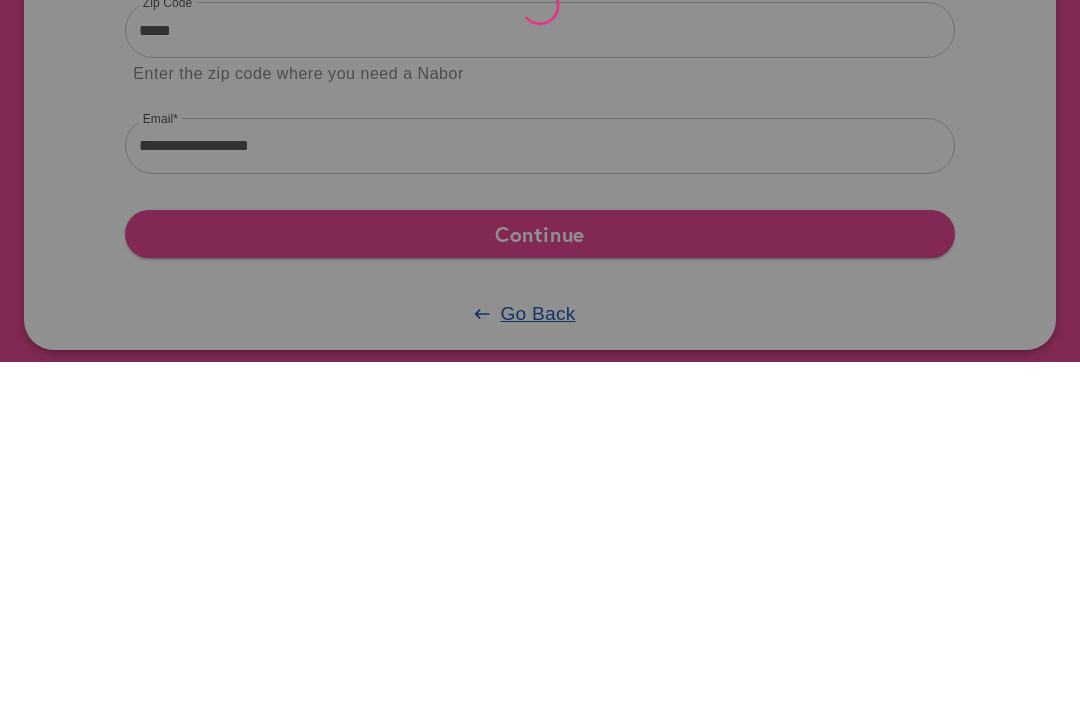scroll, scrollTop: 0, scrollLeft: 0, axis: both 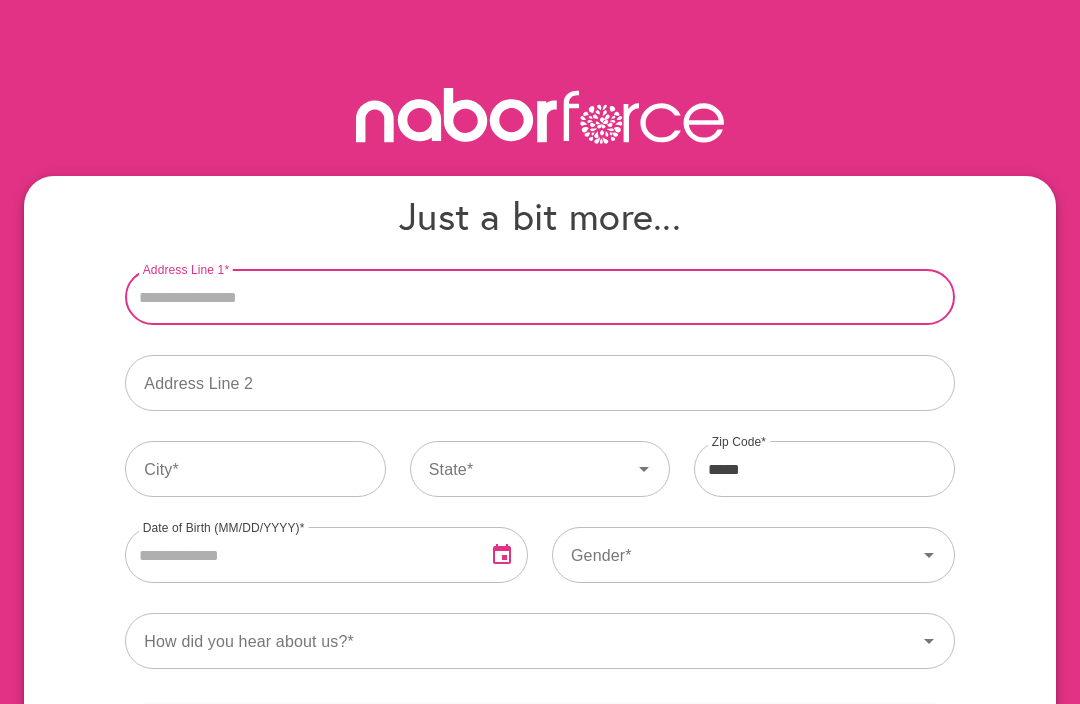 click on "Address Line 1" at bounding box center (539, 297) 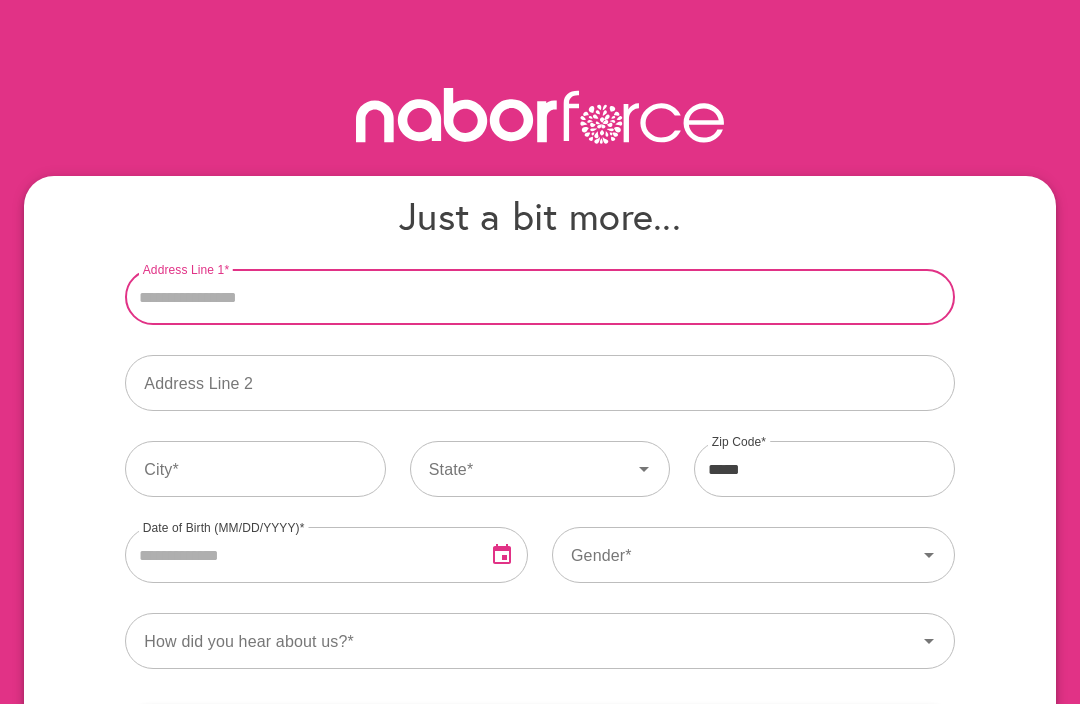 type on "**********" 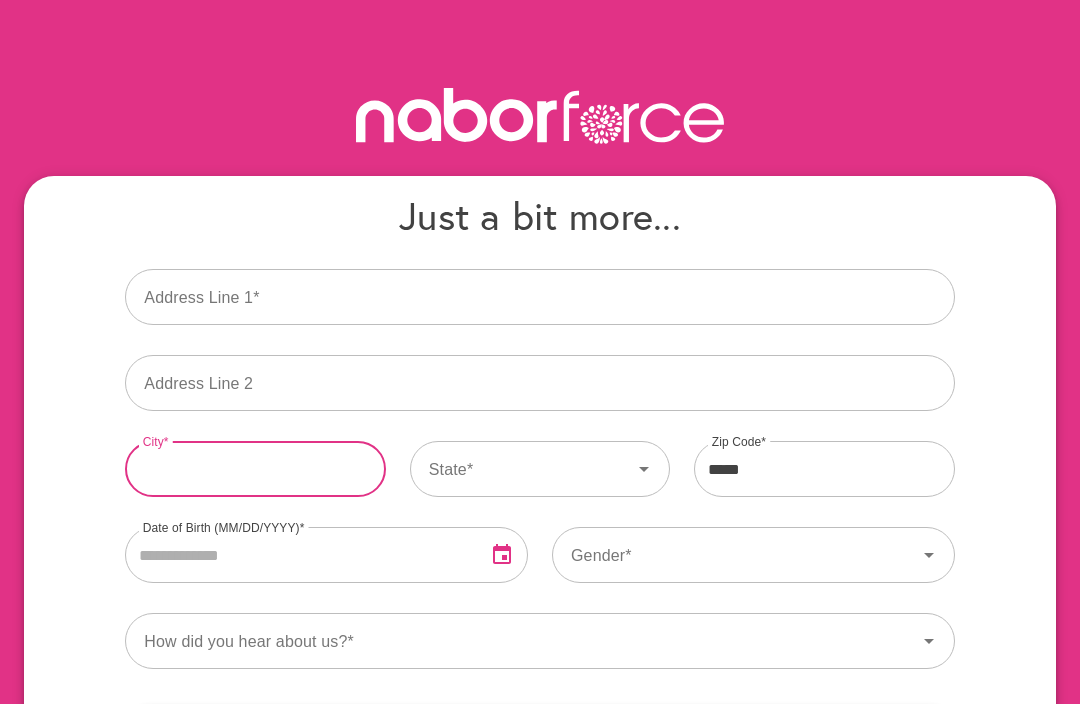 type on "*******" 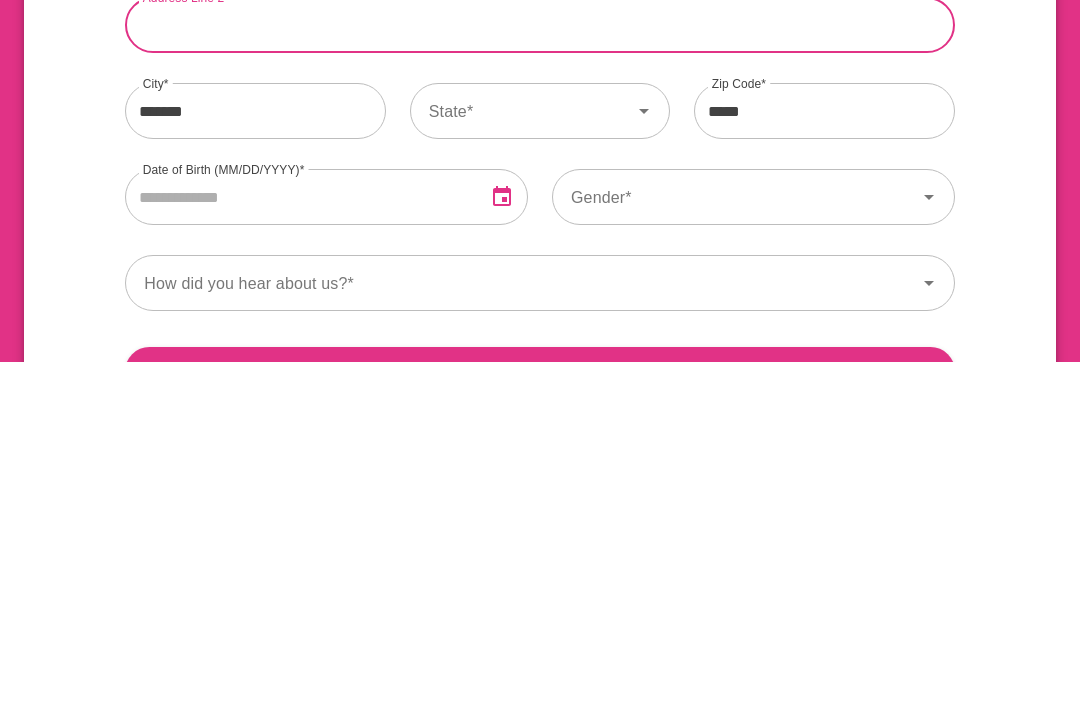 scroll, scrollTop: 16, scrollLeft: 0, axis: vertical 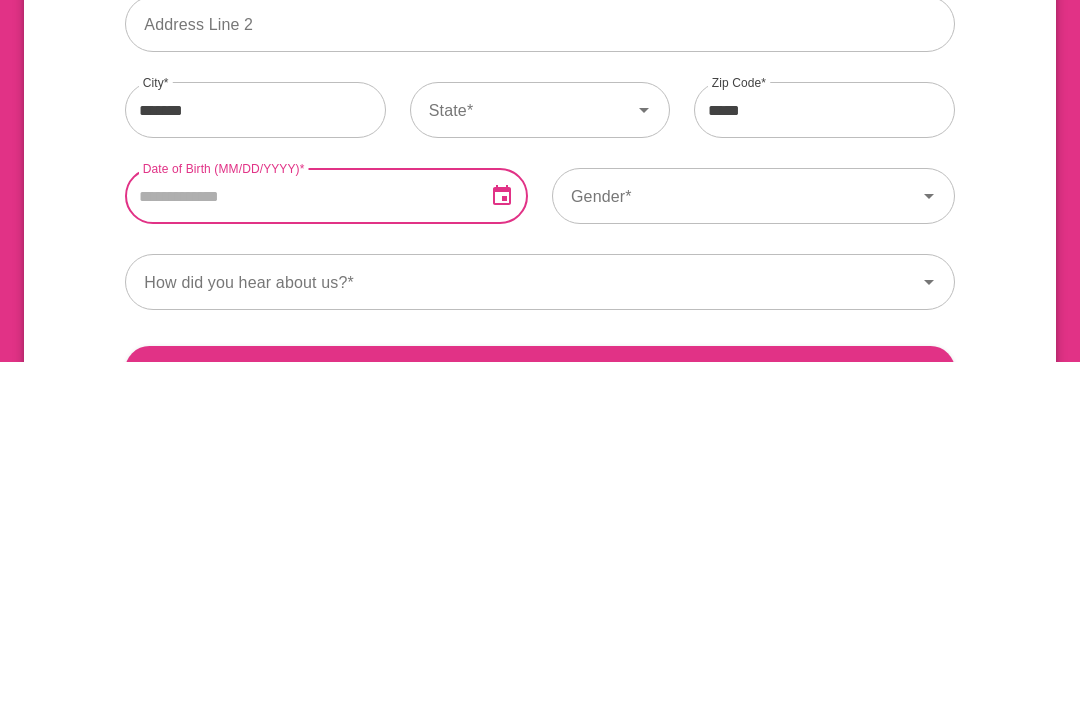 click at bounding box center (297, 539) 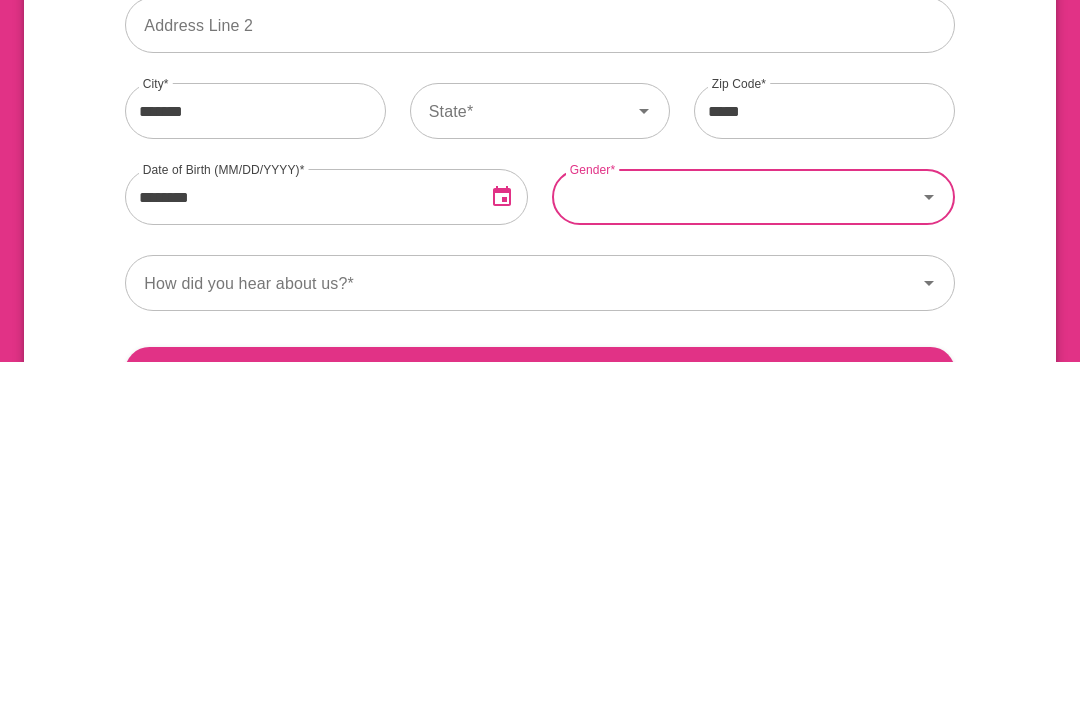 click on "Gender" at bounding box center (734, 539) 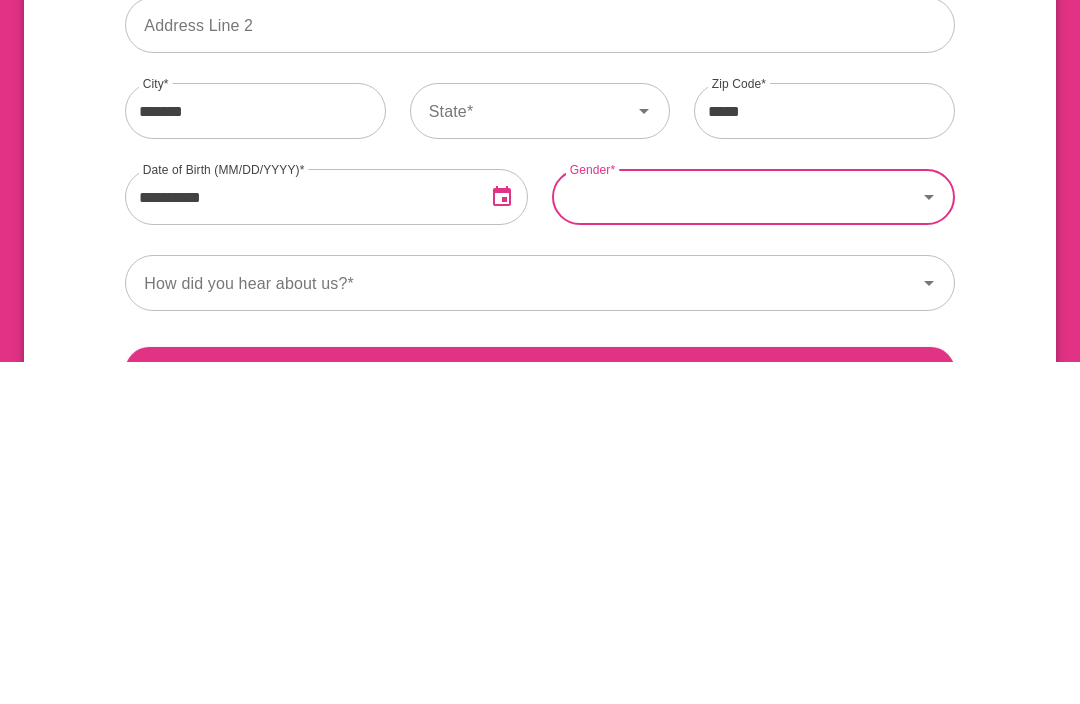 scroll, scrollTop: 114, scrollLeft: 0, axis: vertical 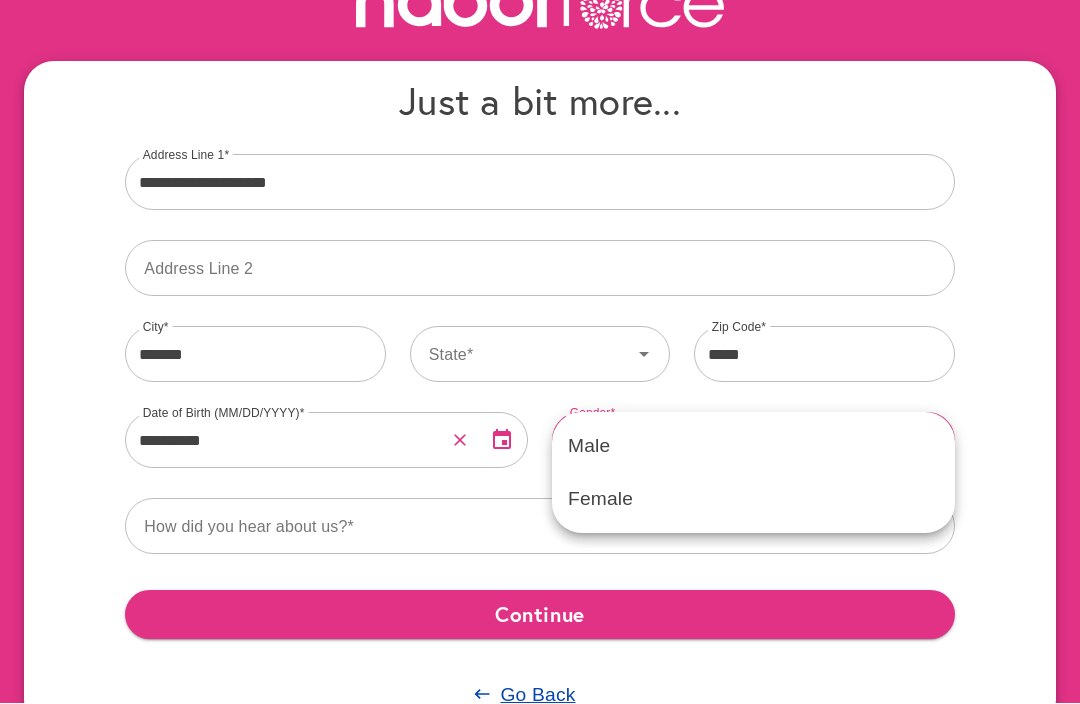 click on "Female" at bounding box center (753, 500) 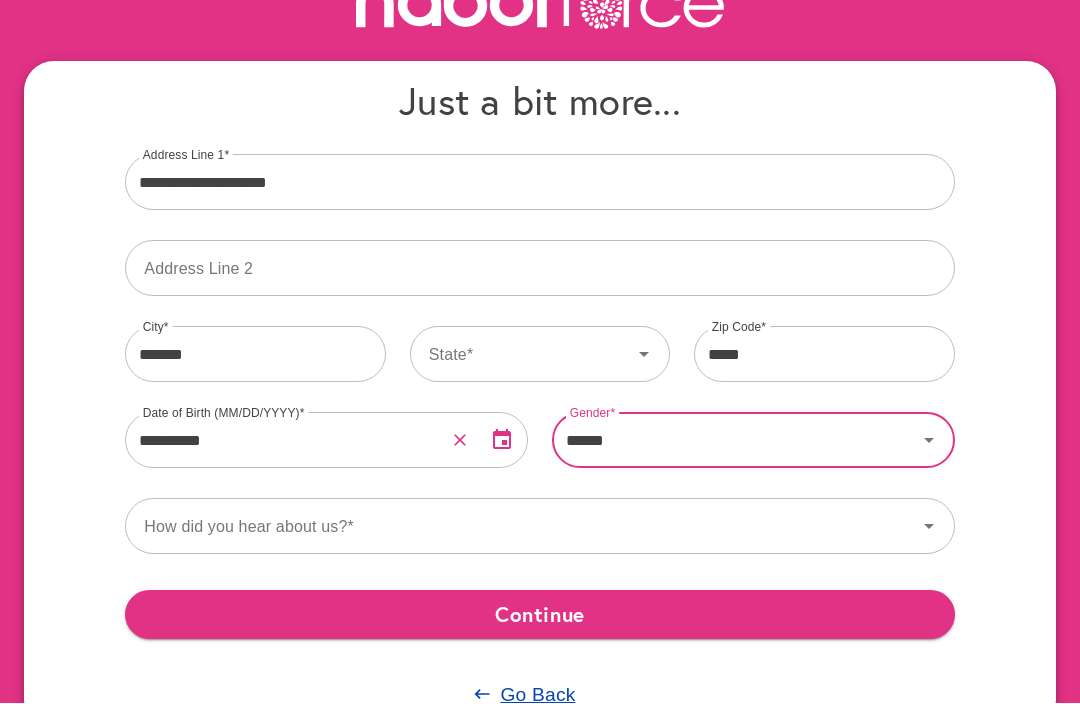scroll, scrollTop: 114, scrollLeft: 0, axis: vertical 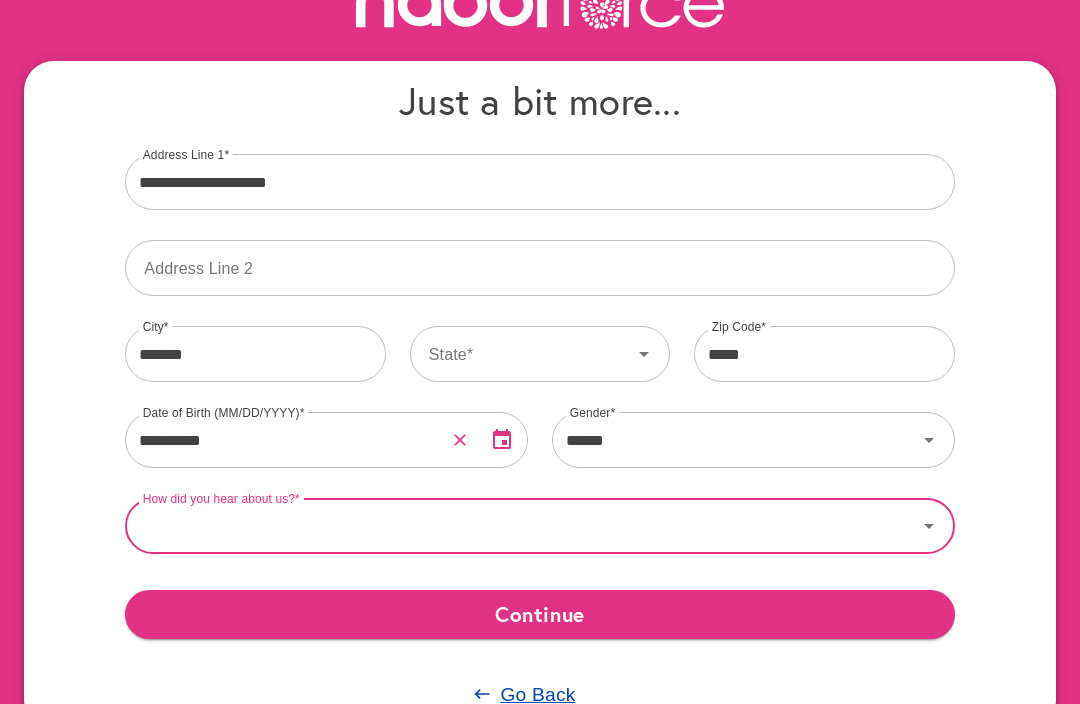 click on "How did you hear about us?" at bounding box center (520, 527) 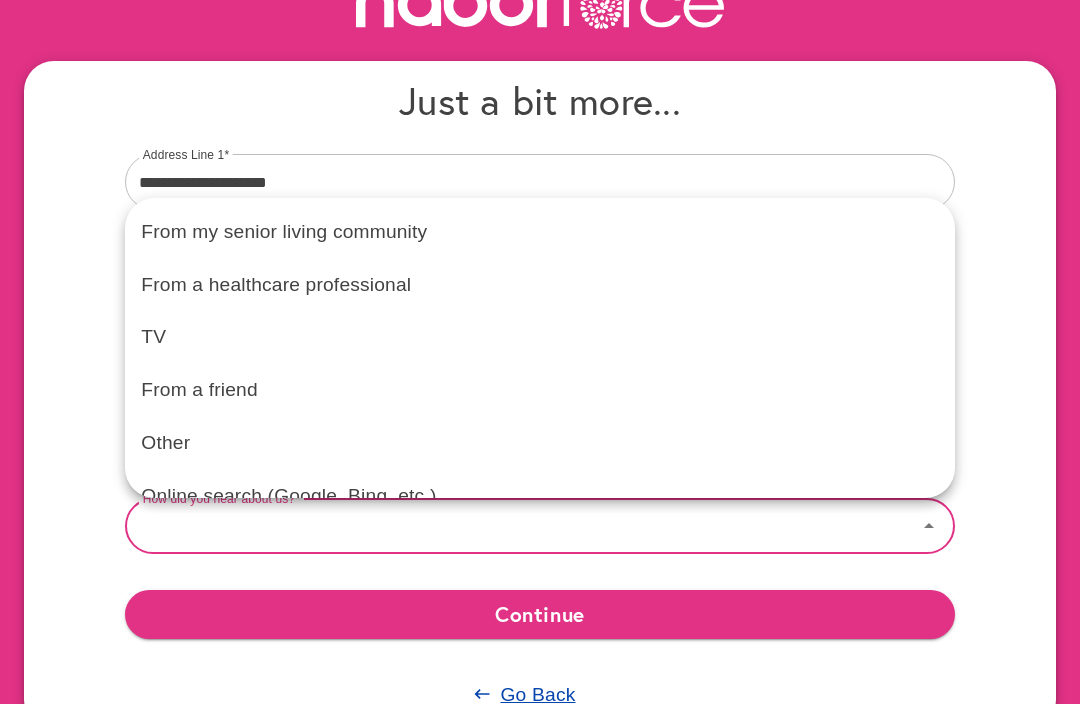 scroll, scrollTop: 114, scrollLeft: 0, axis: vertical 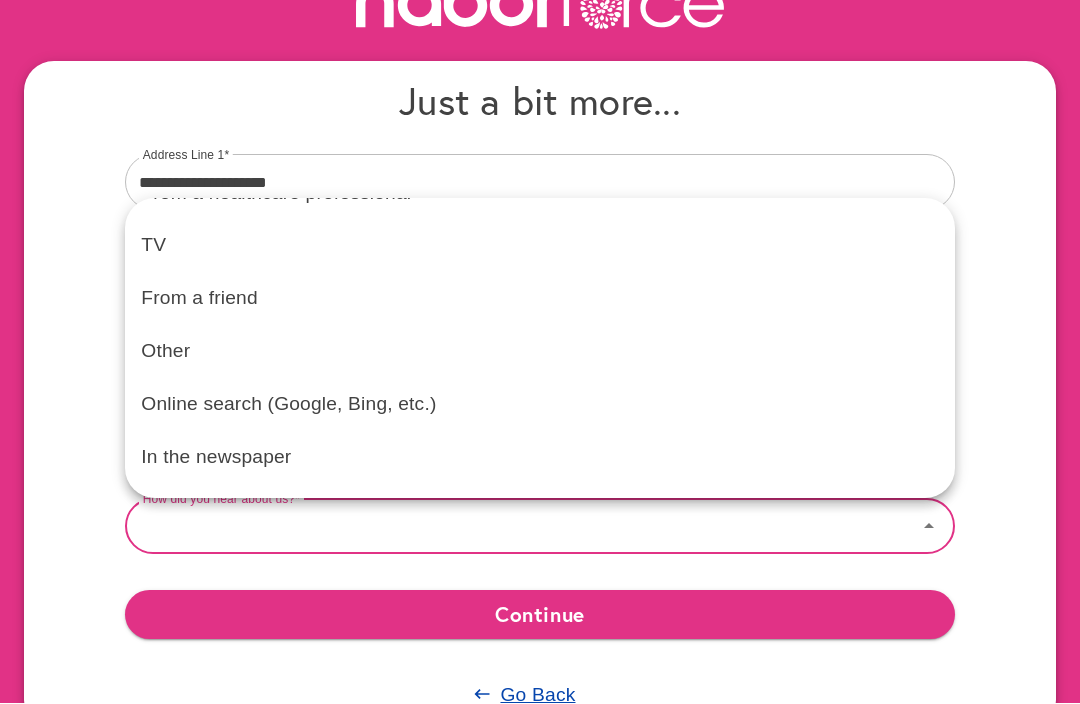 click on "Other" at bounding box center [539, 352] 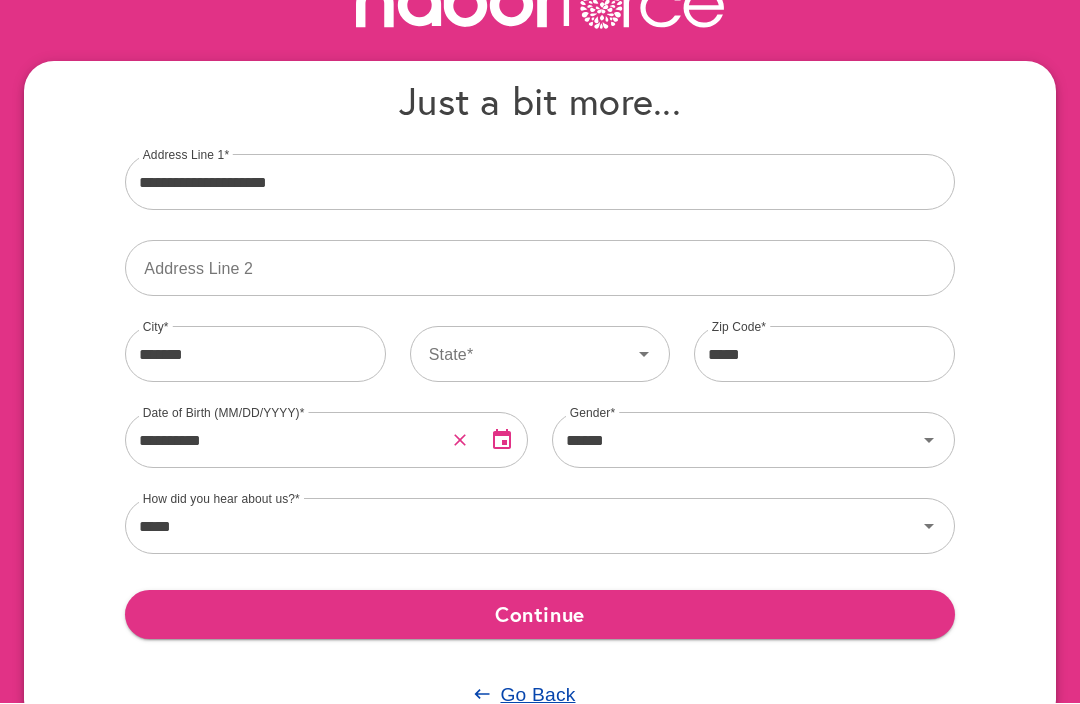 click on "Continue" at bounding box center [539, 615] 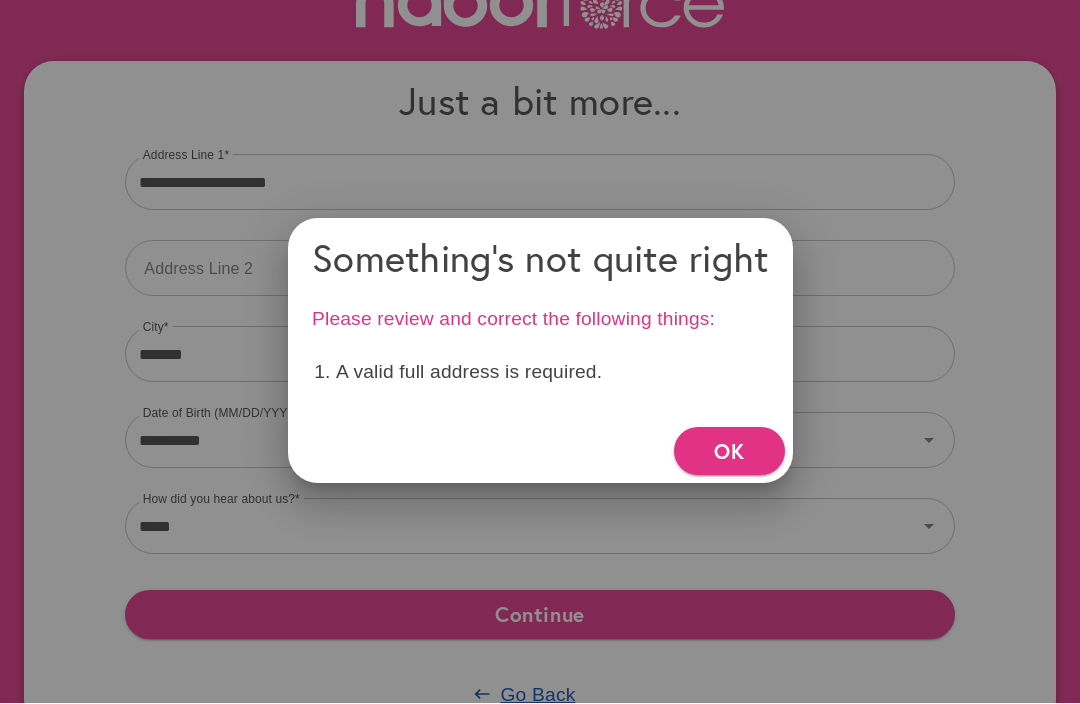 click at bounding box center (540, 352) 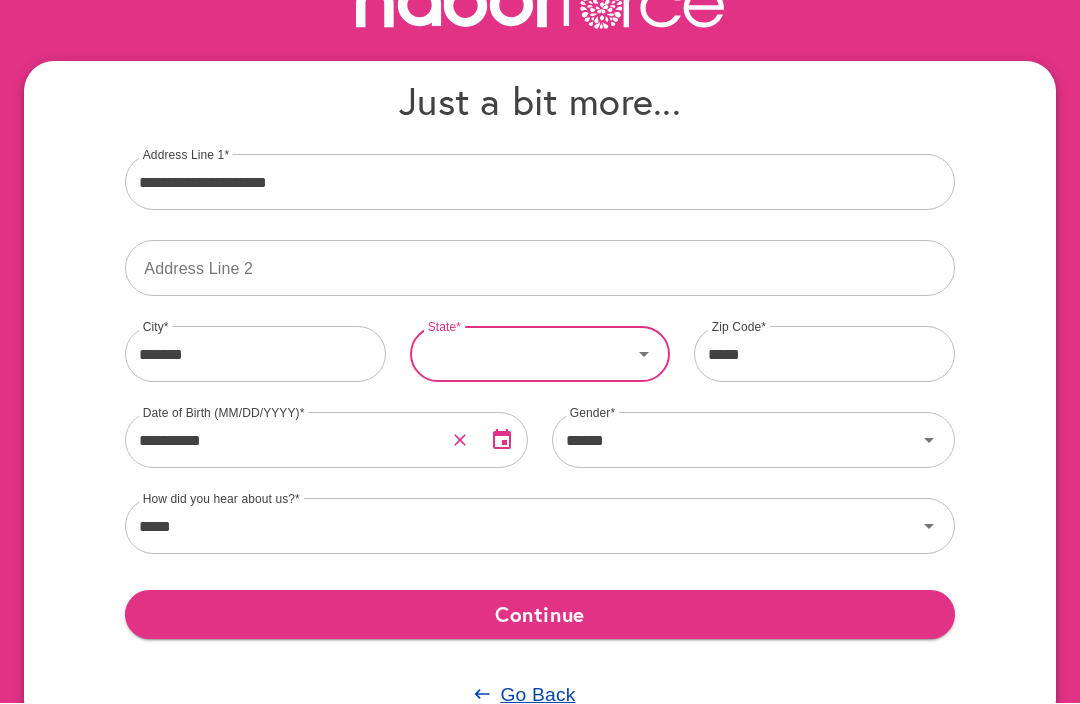 click on "State" at bounding box center [521, 355] 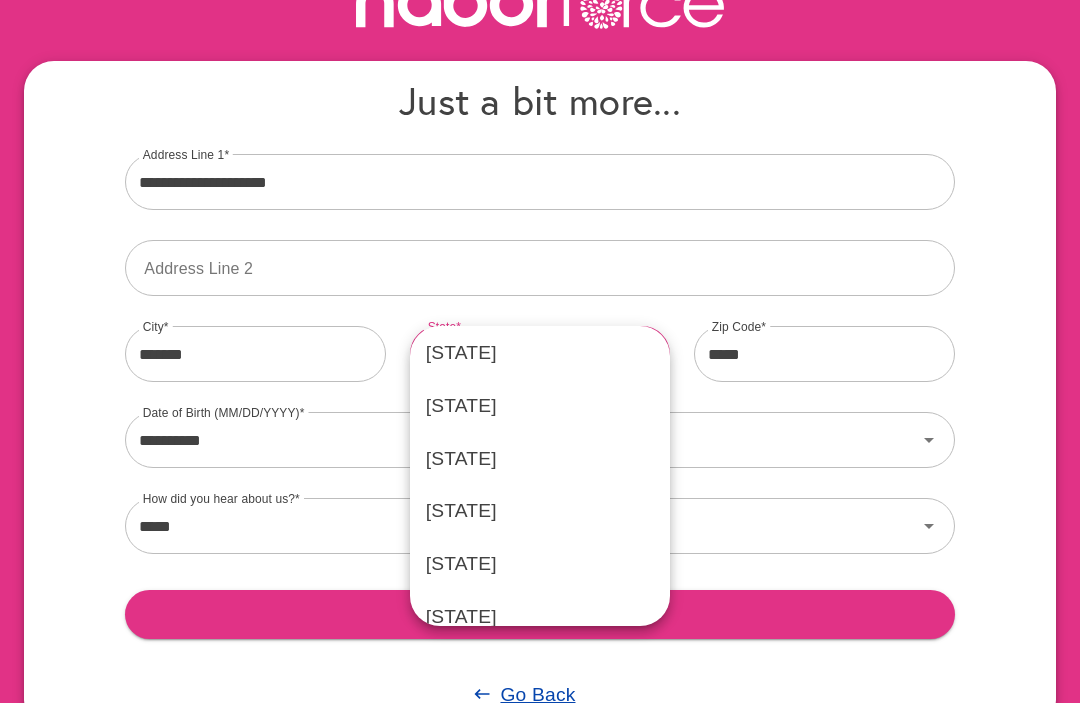 scroll, scrollTop: 487, scrollLeft: 0, axis: vertical 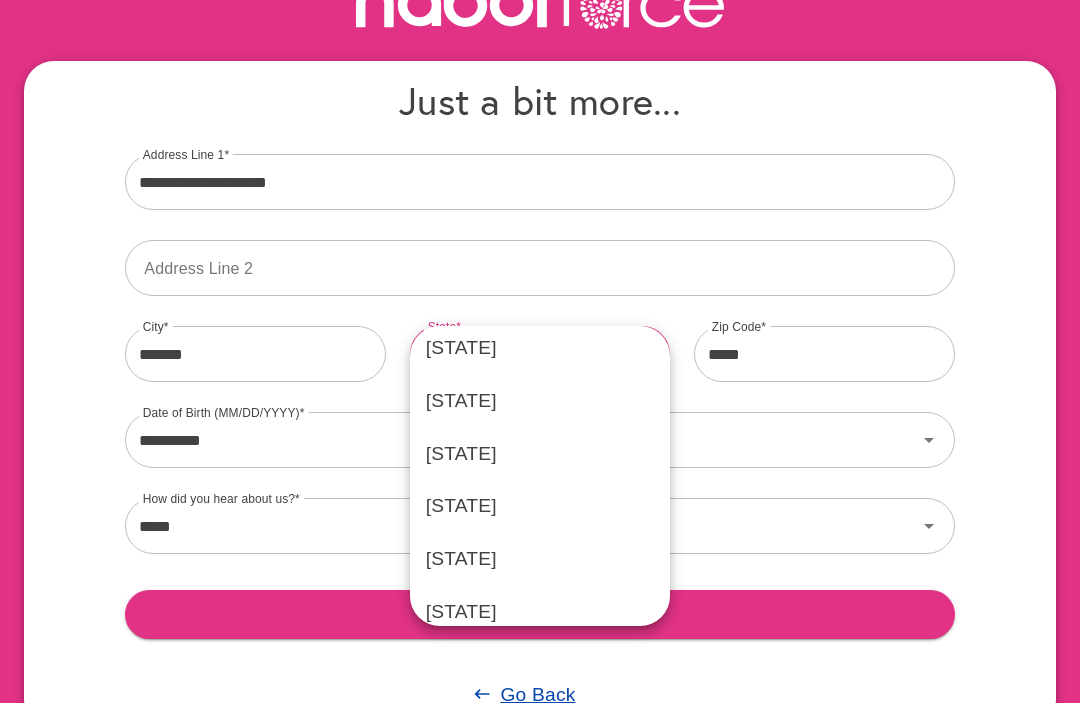 click on "Iowa" at bounding box center [540, 613] 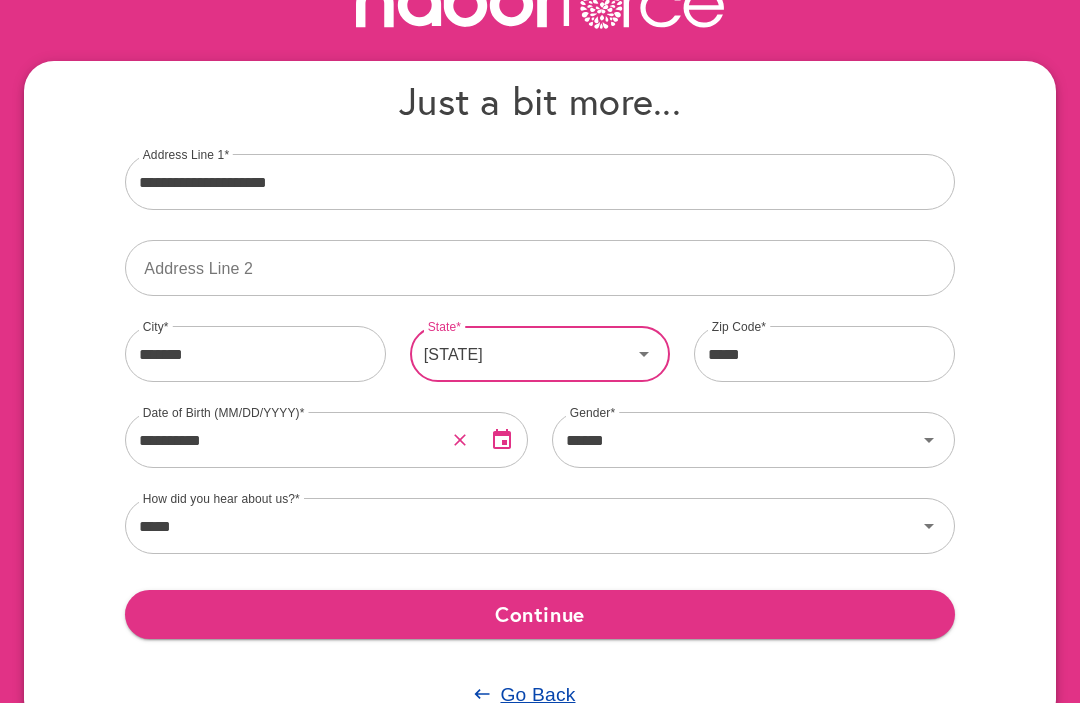 click on "Iowa" at bounding box center (521, 355) 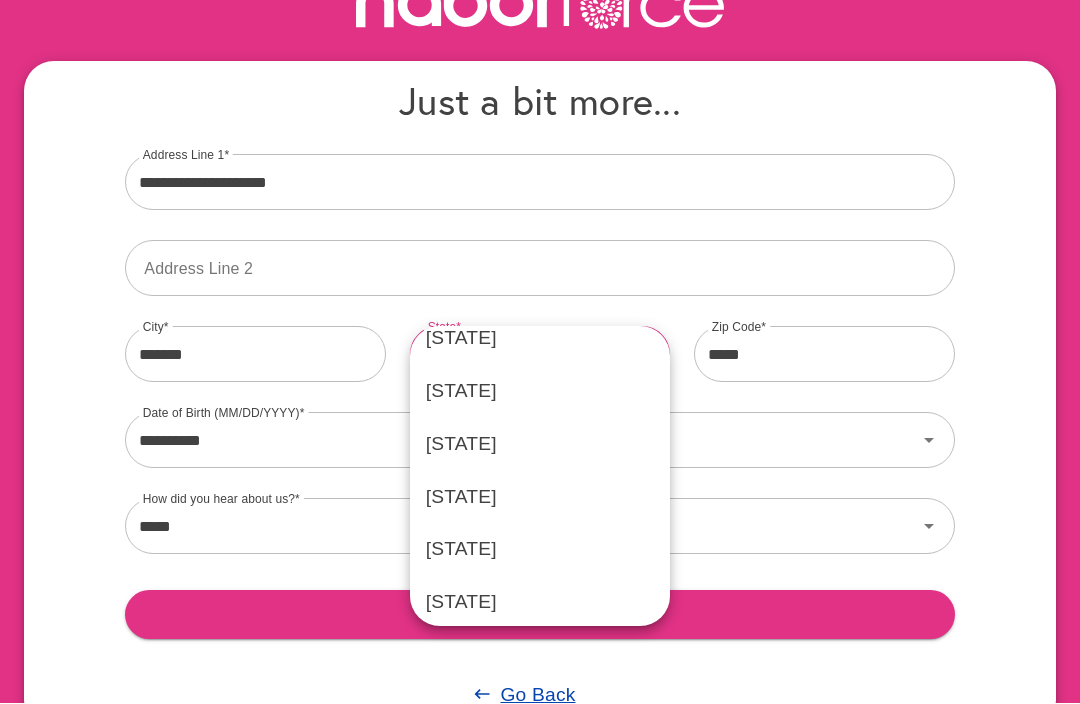 scroll, scrollTop: 442, scrollLeft: 0, axis: vertical 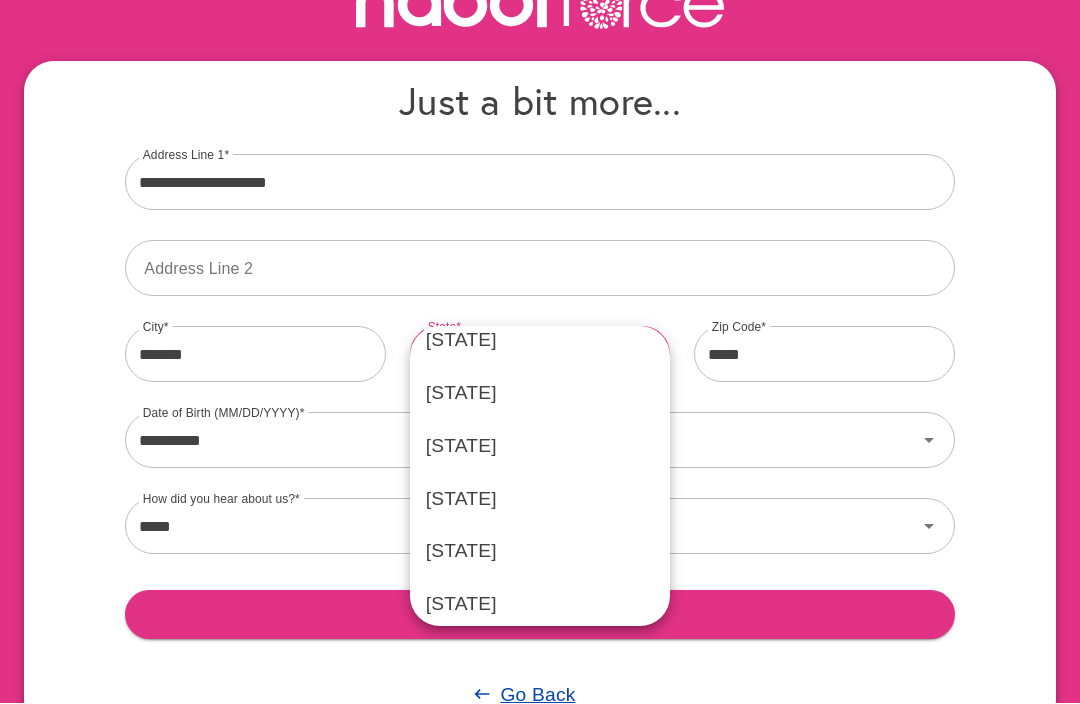 click on "Georgia" at bounding box center [540, 394] 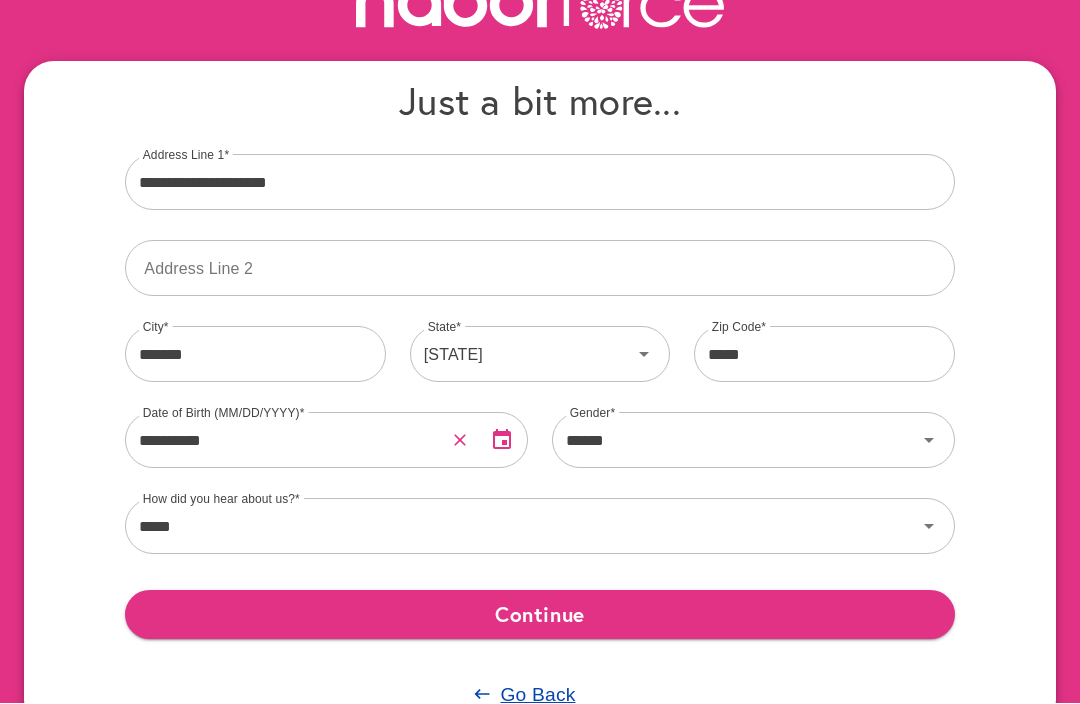 click on "Continue" at bounding box center (539, 615) 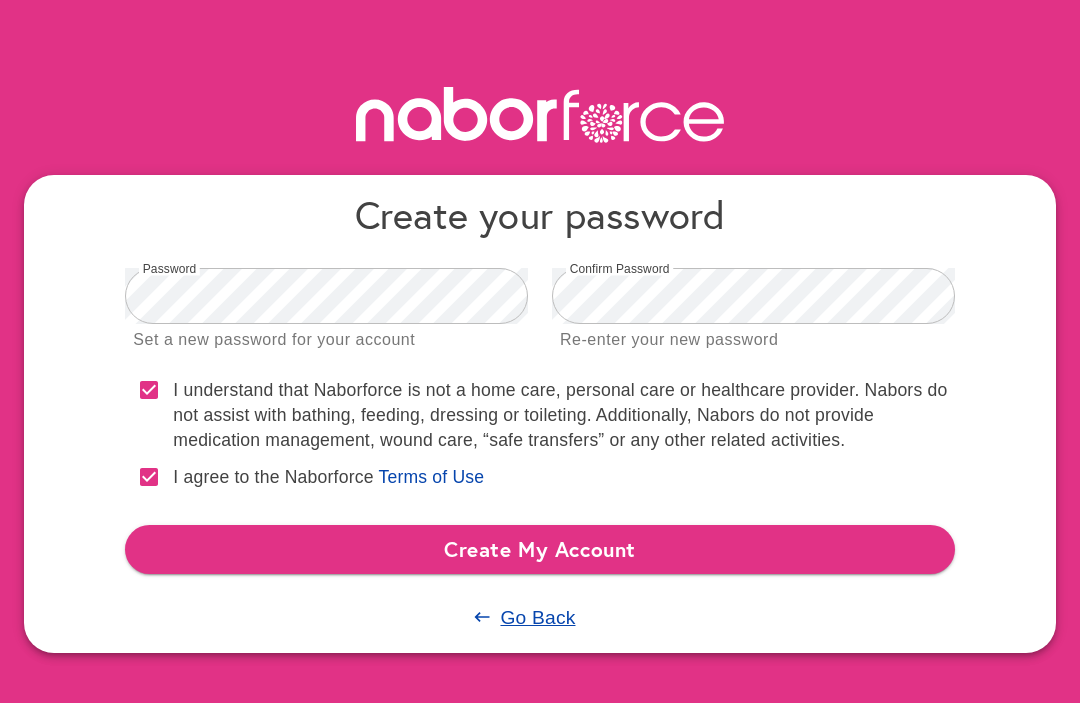click on "Create My Account" at bounding box center [539, 550] 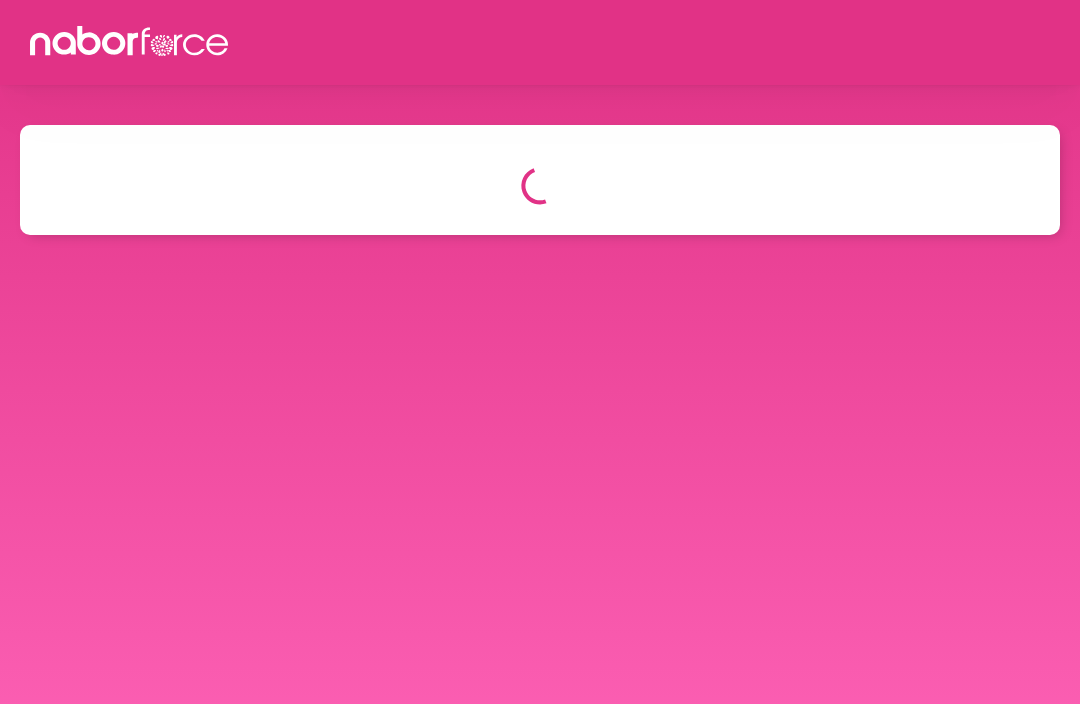 scroll, scrollTop: 0, scrollLeft: 0, axis: both 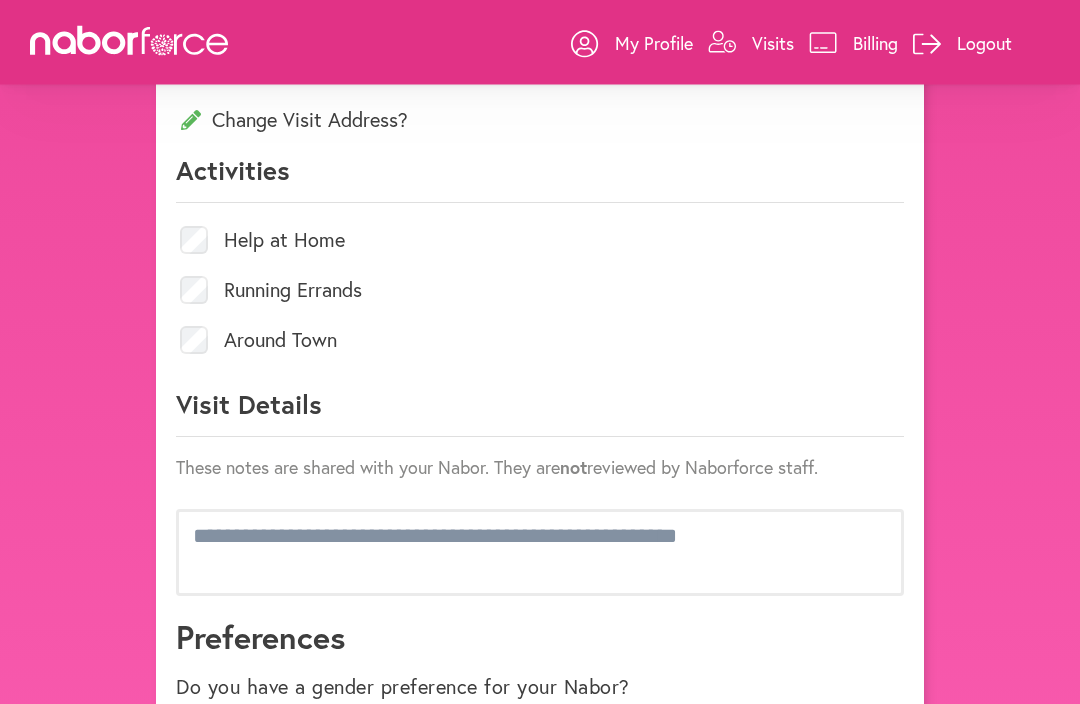 click on "Running Errands" at bounding box center (540, 291) 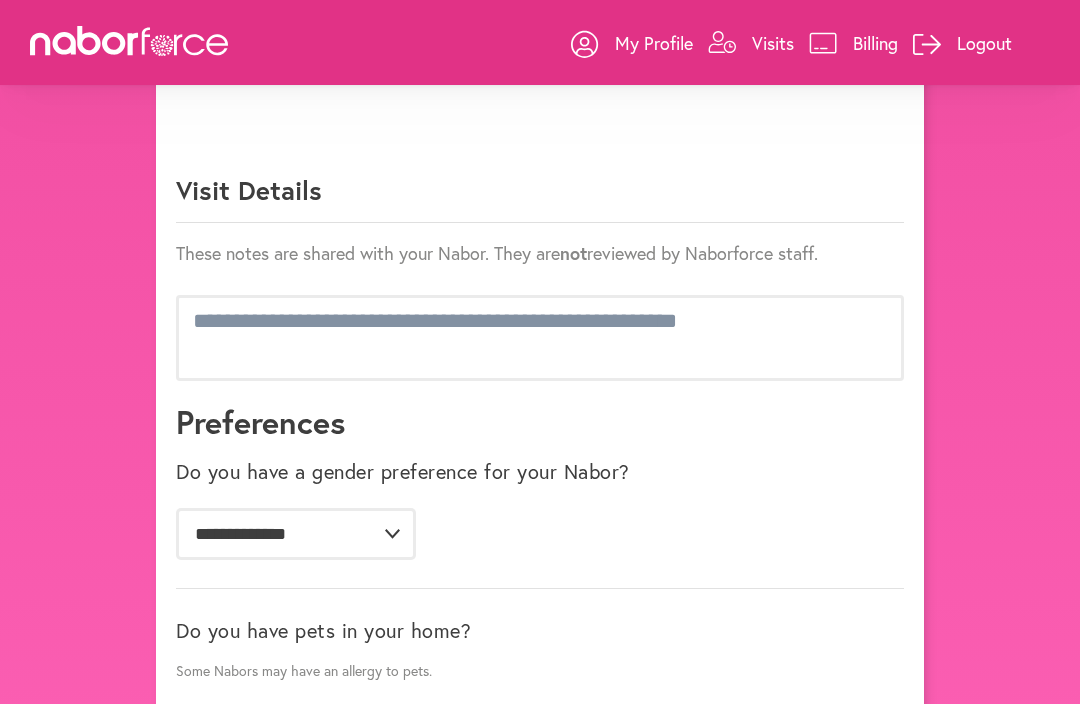 scroll, scrollTop: 1298, scrollLeft: 0, axis: vertical 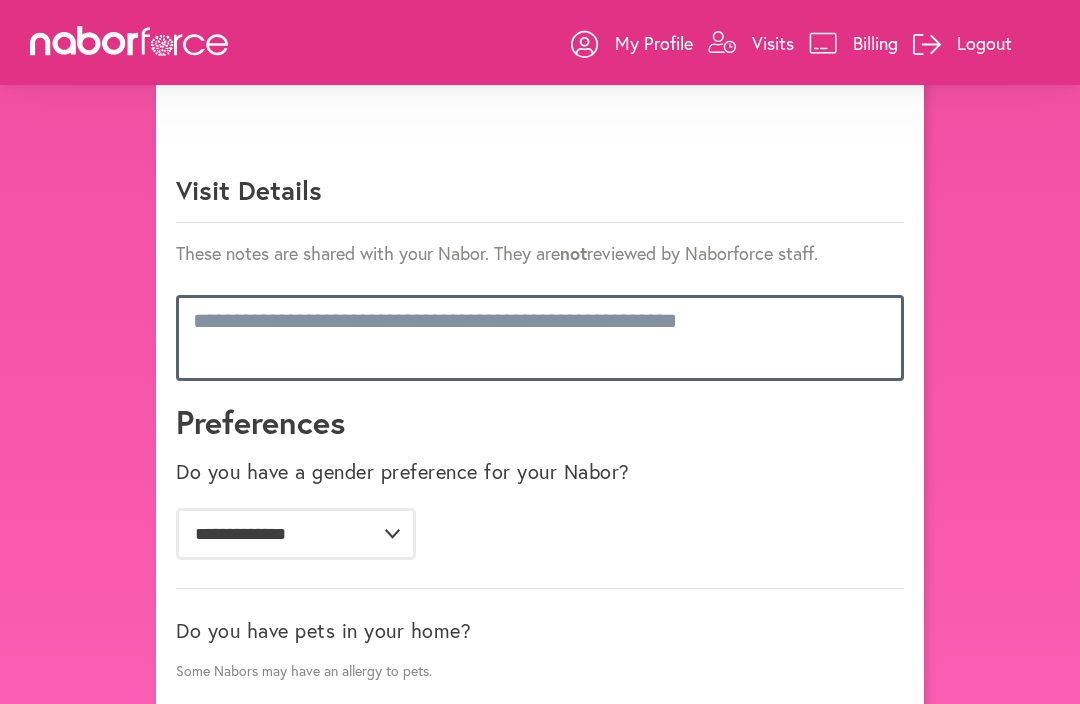 click at bounding box center [540, 338] 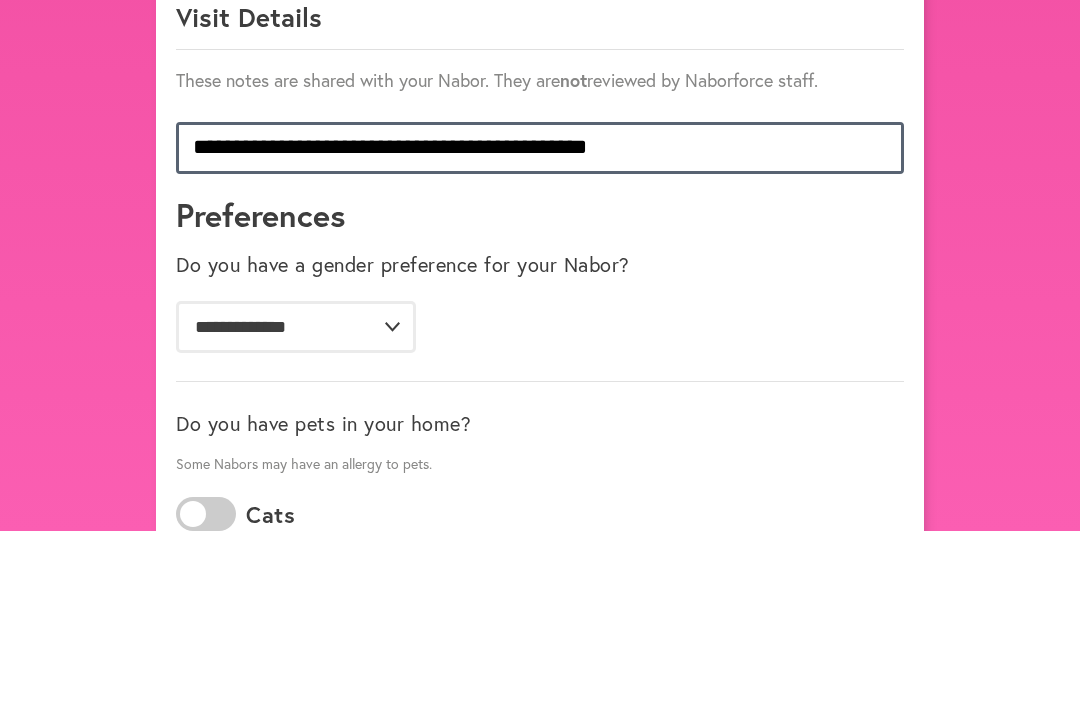 scroll, scrollTop: 1, scrollLeft: 0, axis: vertical 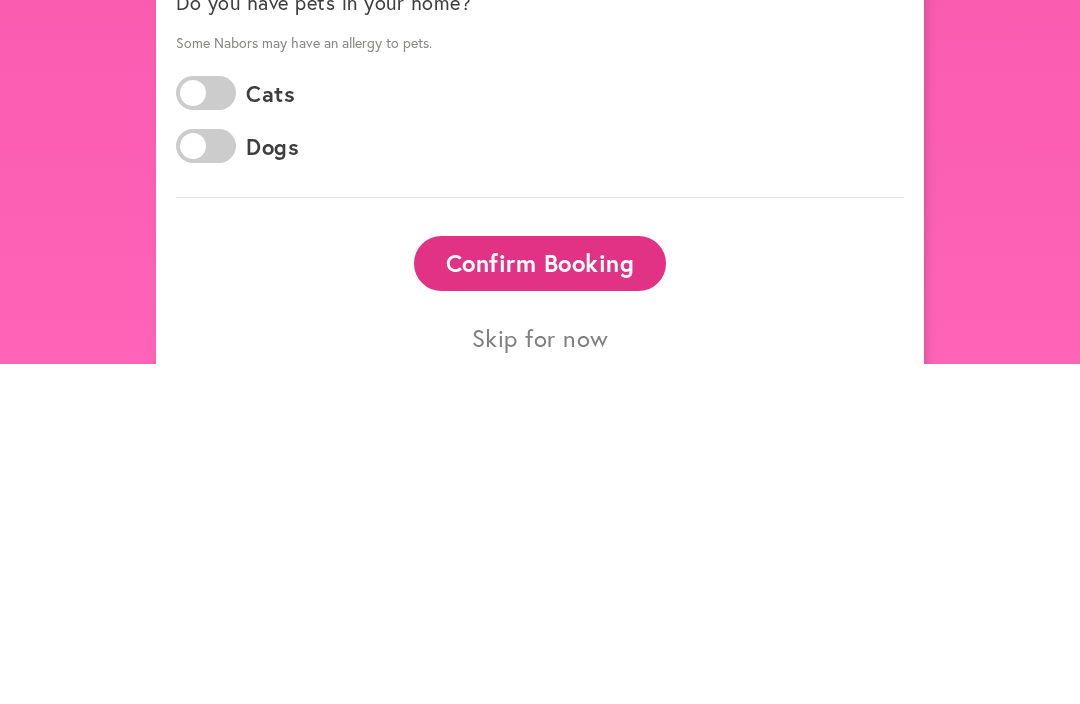 type on "**********" 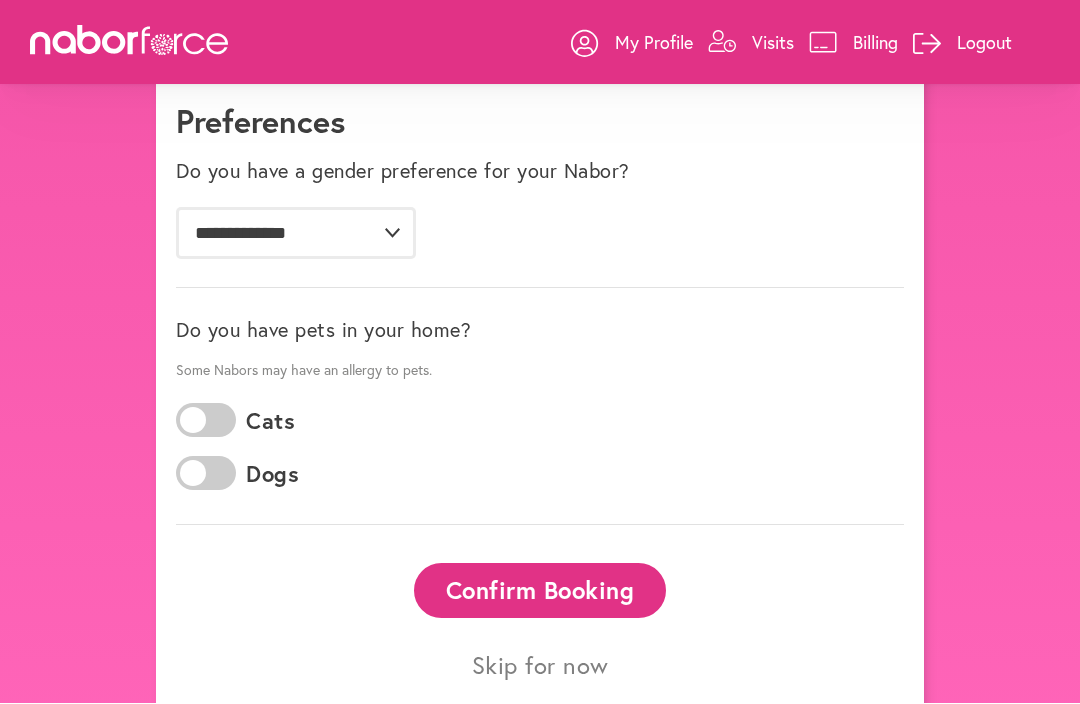 click on "Confirm Booking" at bounding box center (540, 591) 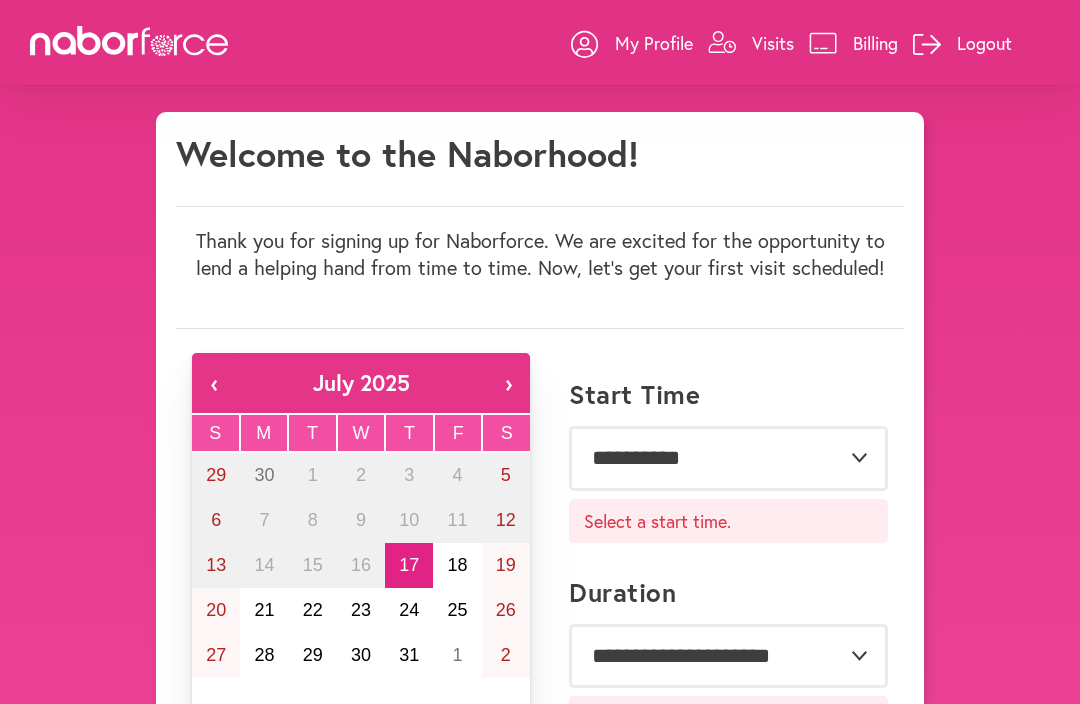 scroll, scrollTop: 11, scrollLeft: 0, axis: vertical 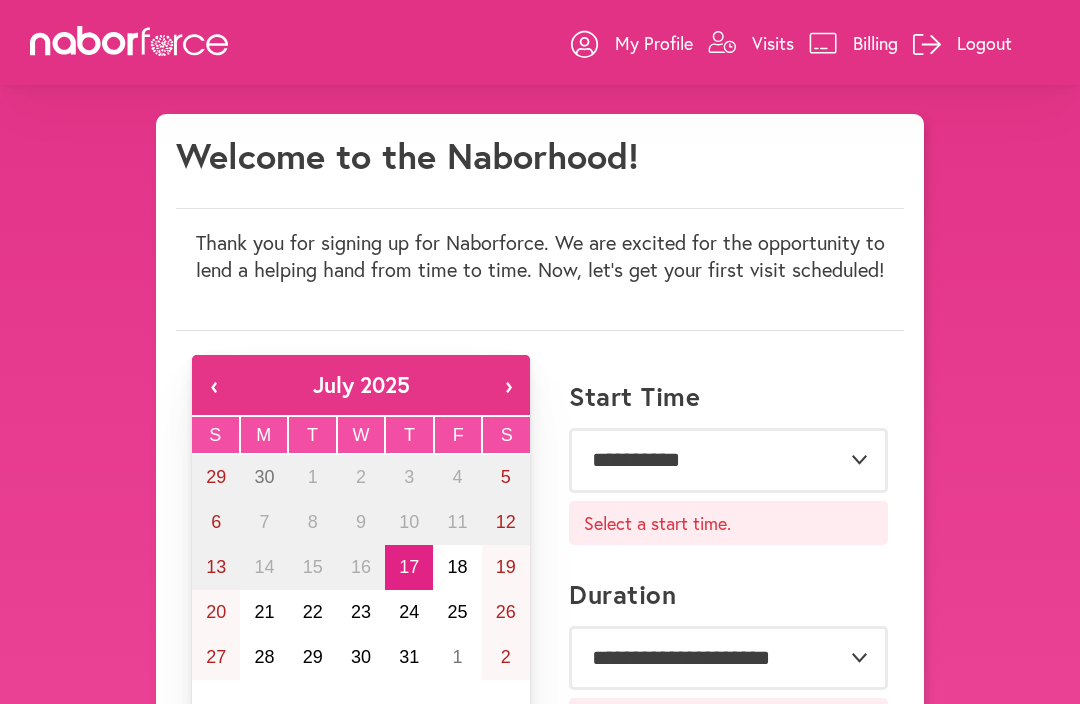 click on "Visits" at bounding box center [751, 43] 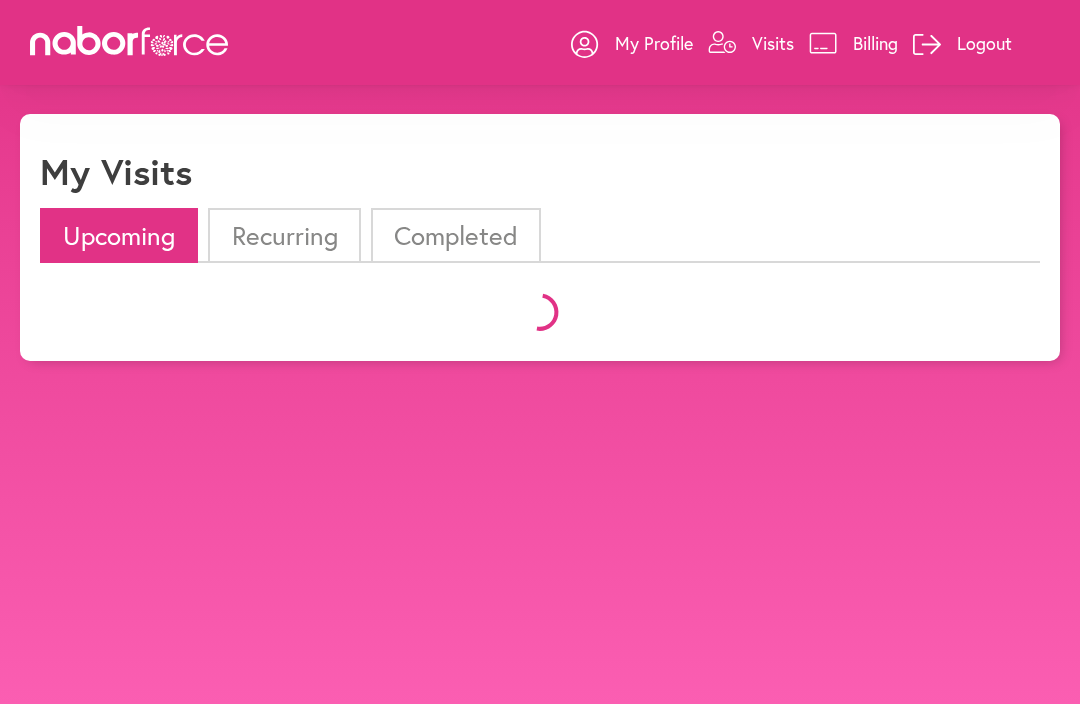 scroll, scrollTop: 0, scrollLeft: 0, axis: both 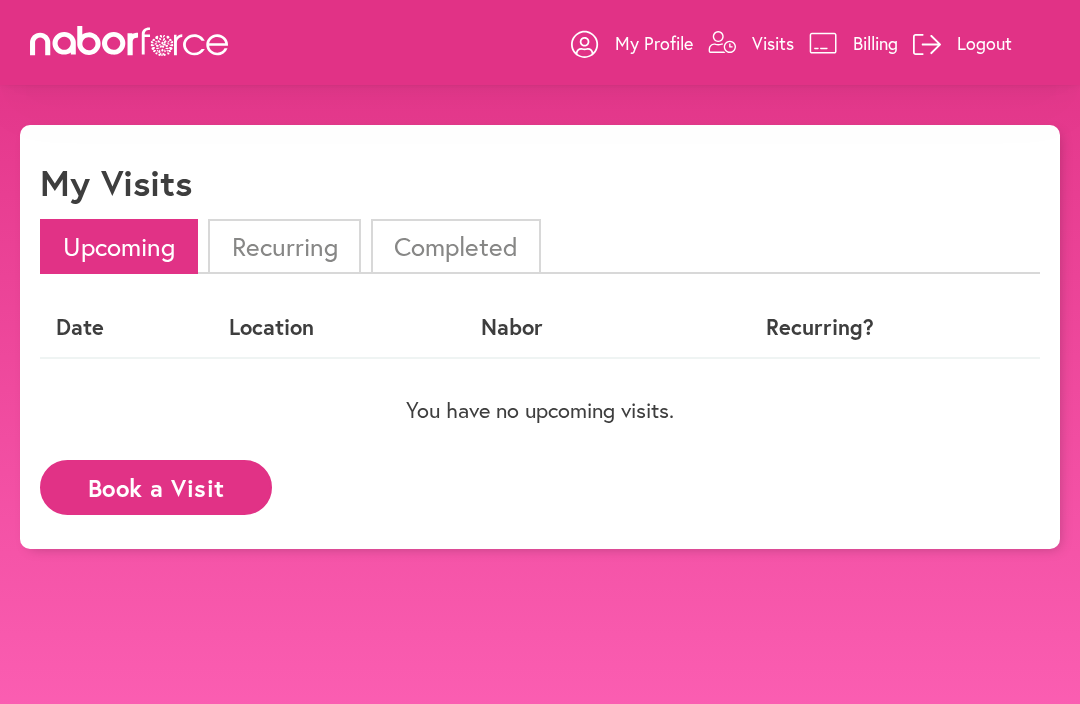 click on "My Profile" at bounding box center (654, 43) 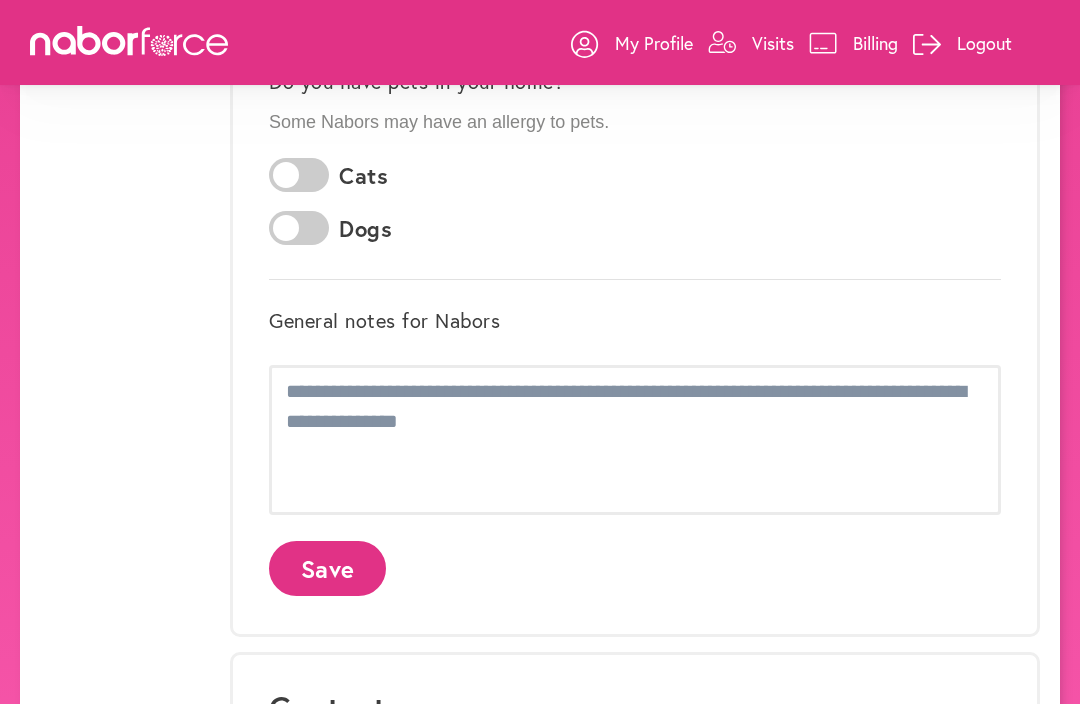 scroll, scrollTop: 589, scrollLeft: 0, axis: vertical 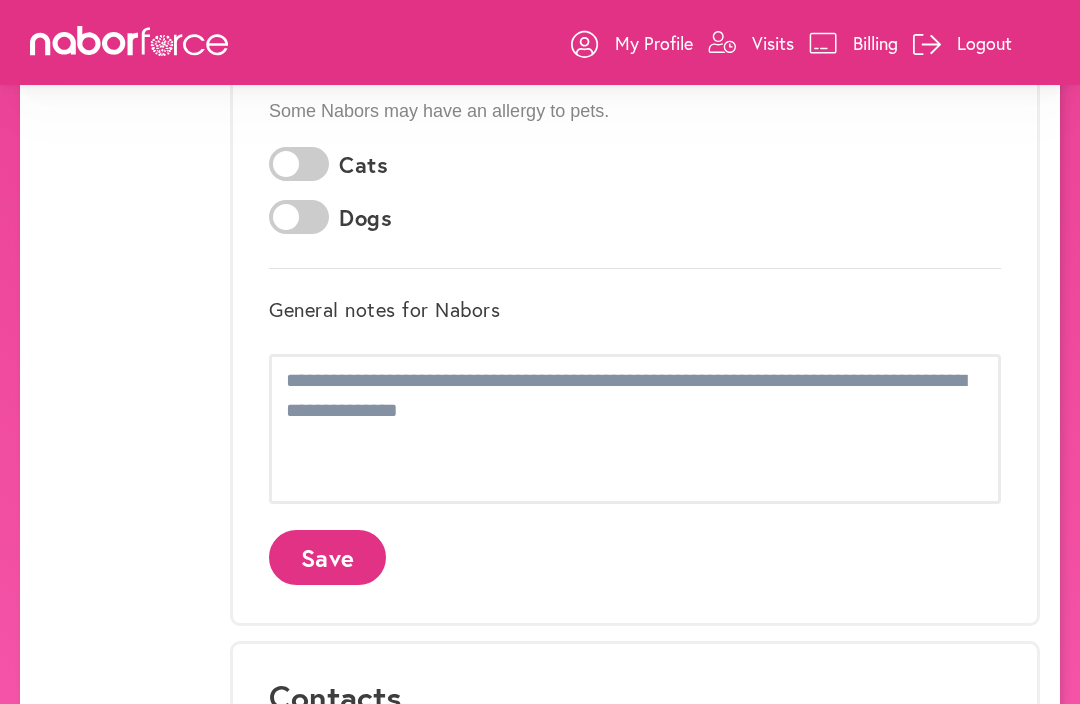click at bounding box center [299, 217] 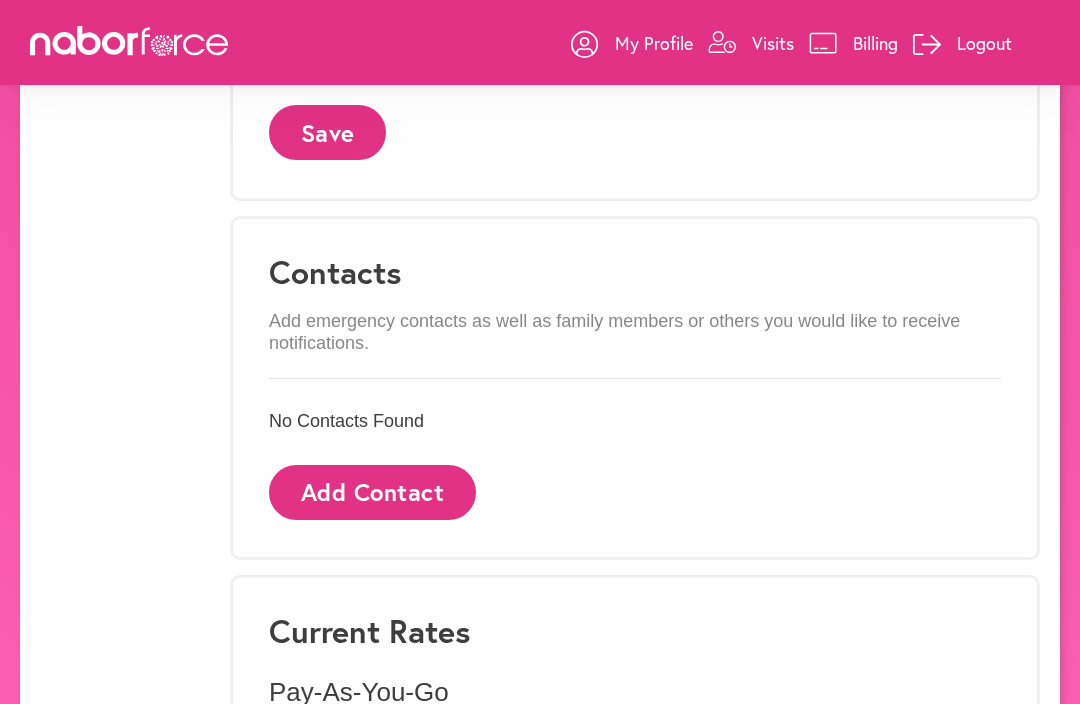 scroll, scrollTop: 1013, scrollLeft: 0, axis: vertical 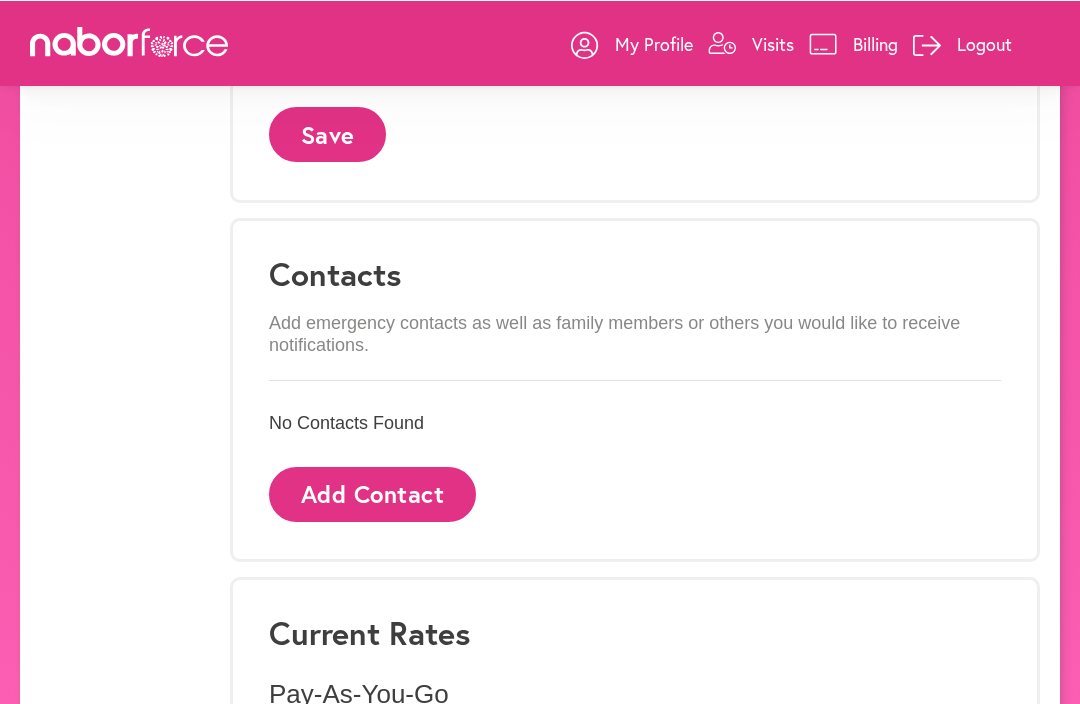 click on "Add Contact" at bounding box center [372, 493] 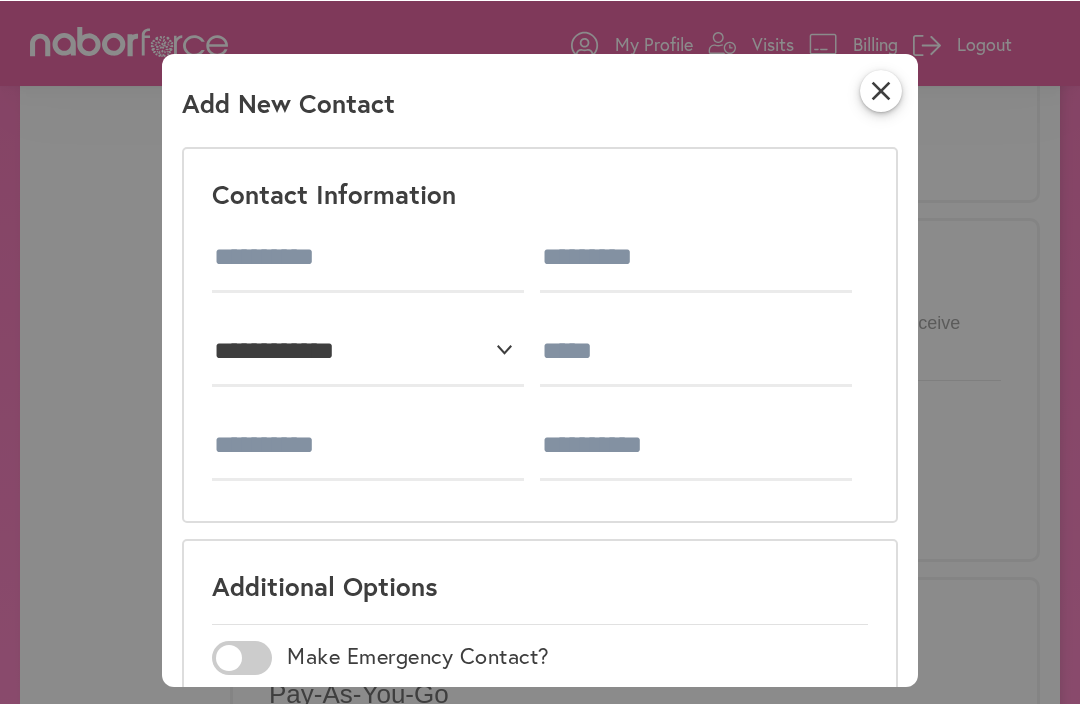 scroll, scrollTop: 1012, scrollLeft: 0, axis: vertical 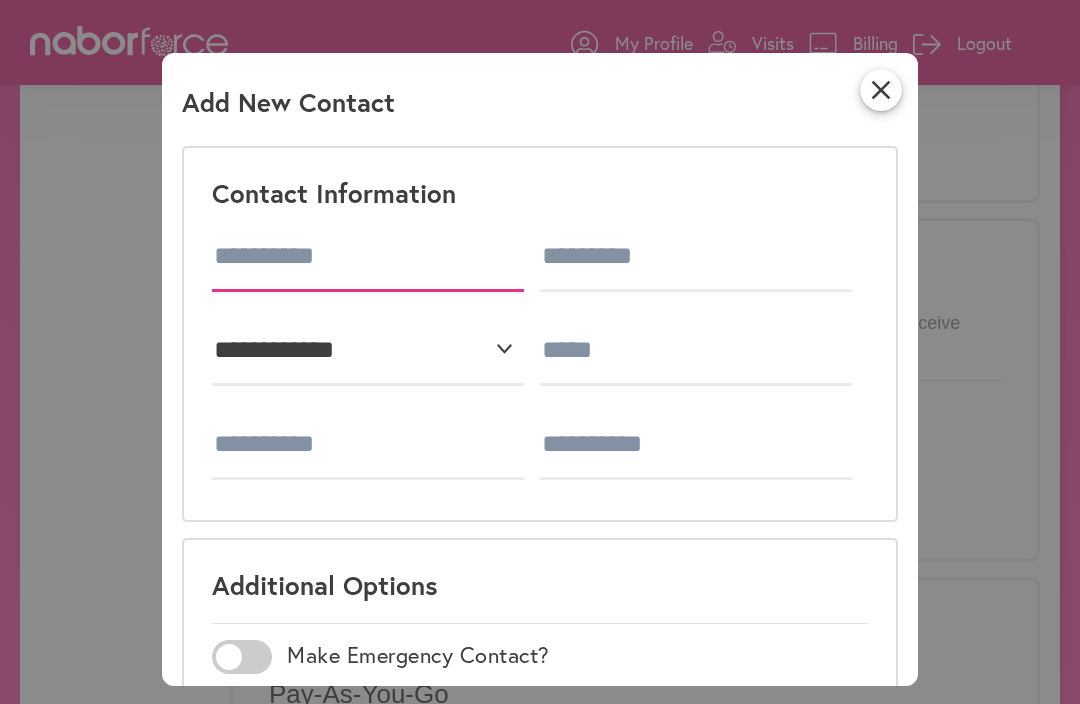 click at bounding box center (368, 257) 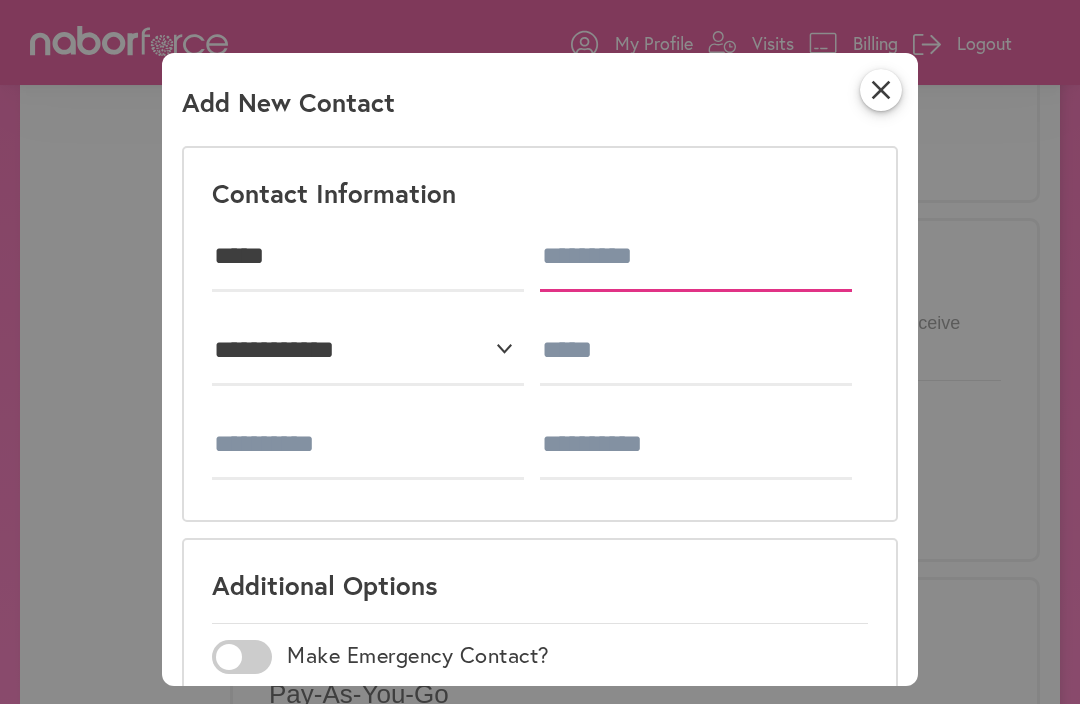 type on "*****" 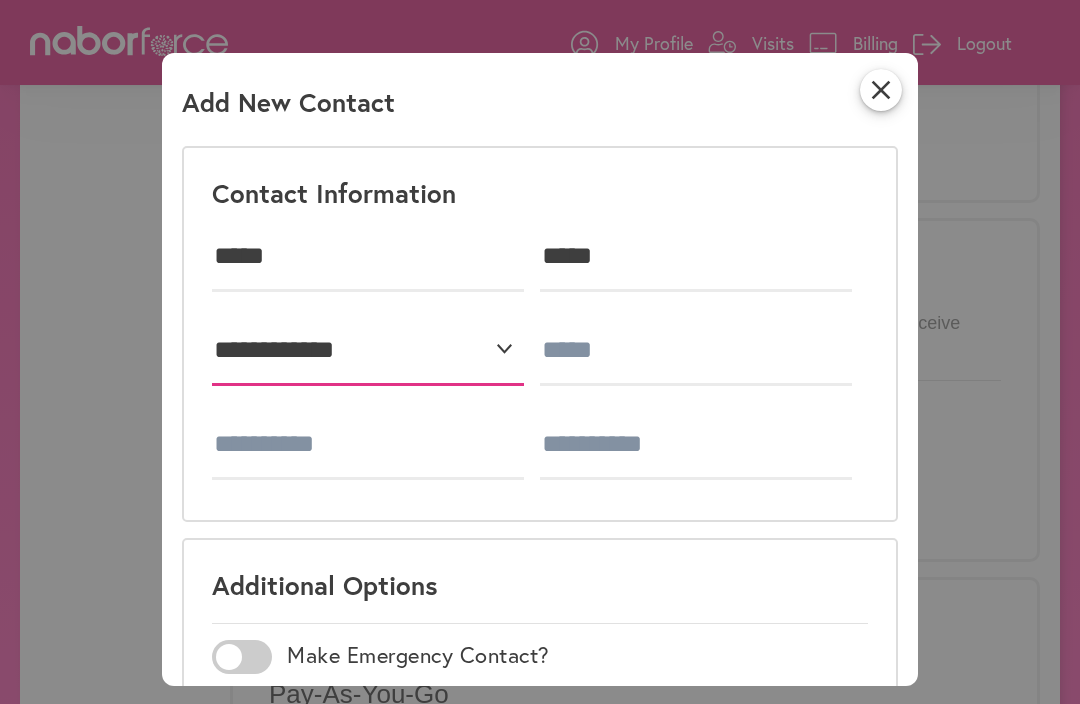 click on "**********" at bounding box center (368, 351) 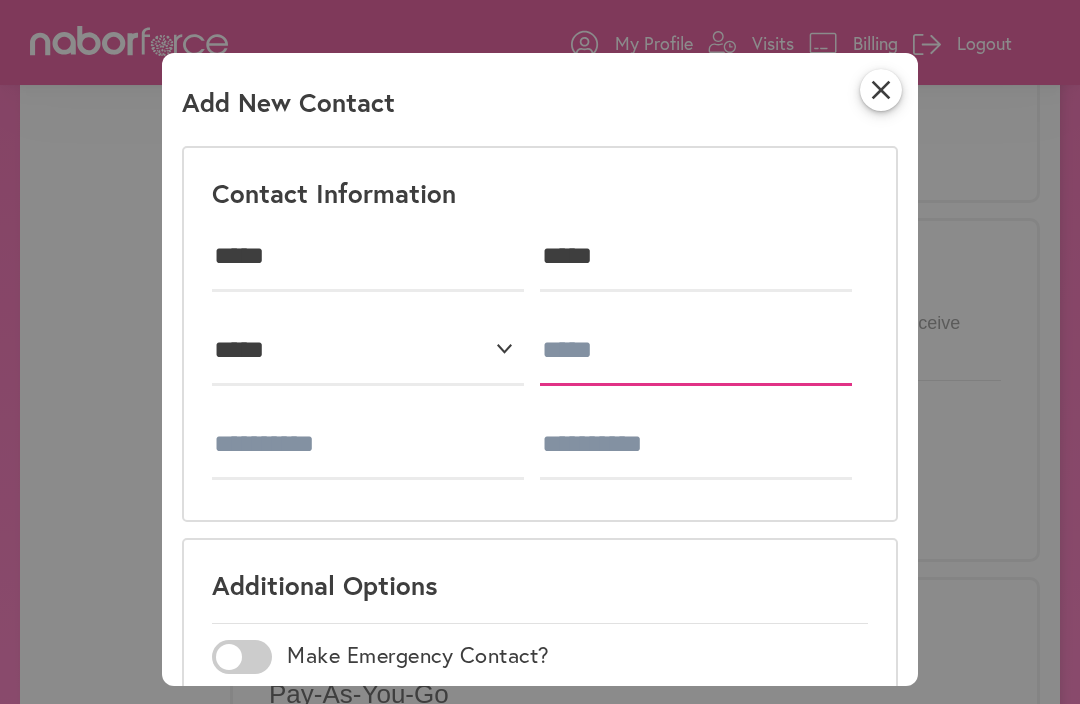 click at bounding box center (696, 351) 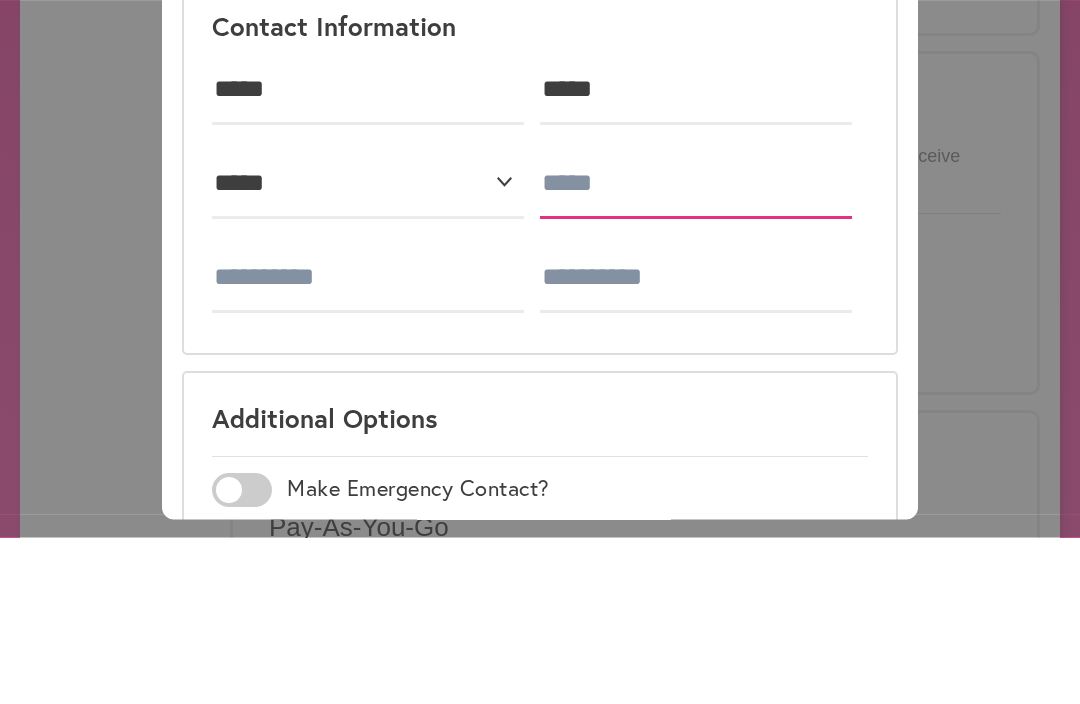 type on "**********" 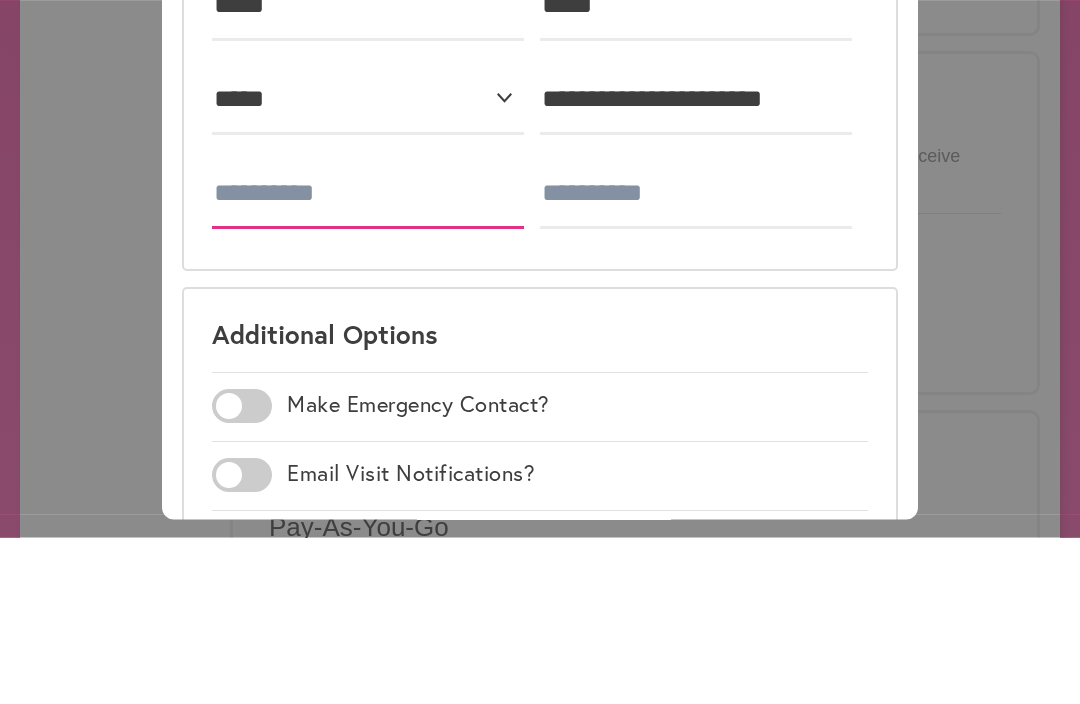 scroll, scrollTop: 93, scrollLeft: 0, axis: vertical 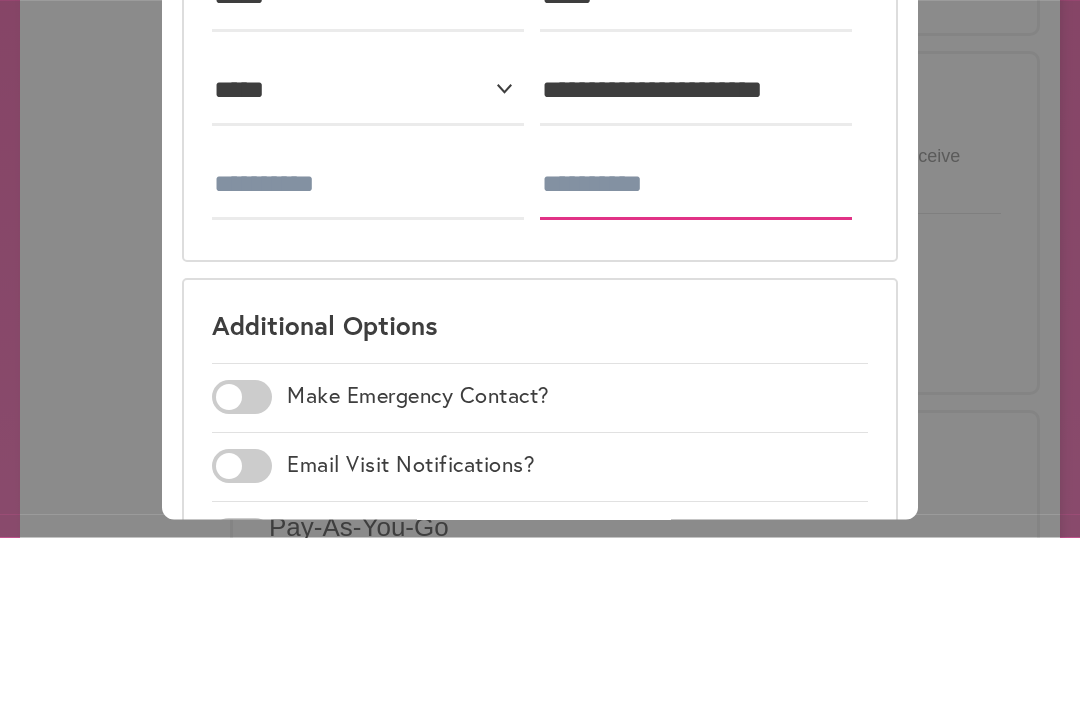 click at bounding box center [696, 352] 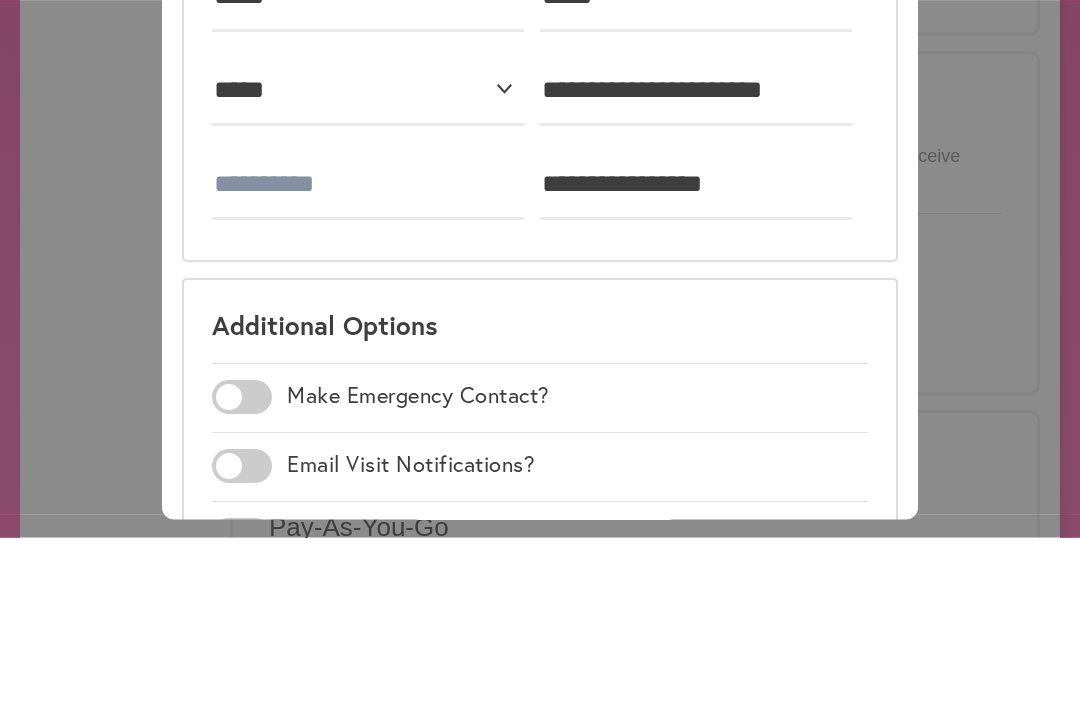 scroll, scrollTop: 1179, scrollLeft: 0, axis: vertical 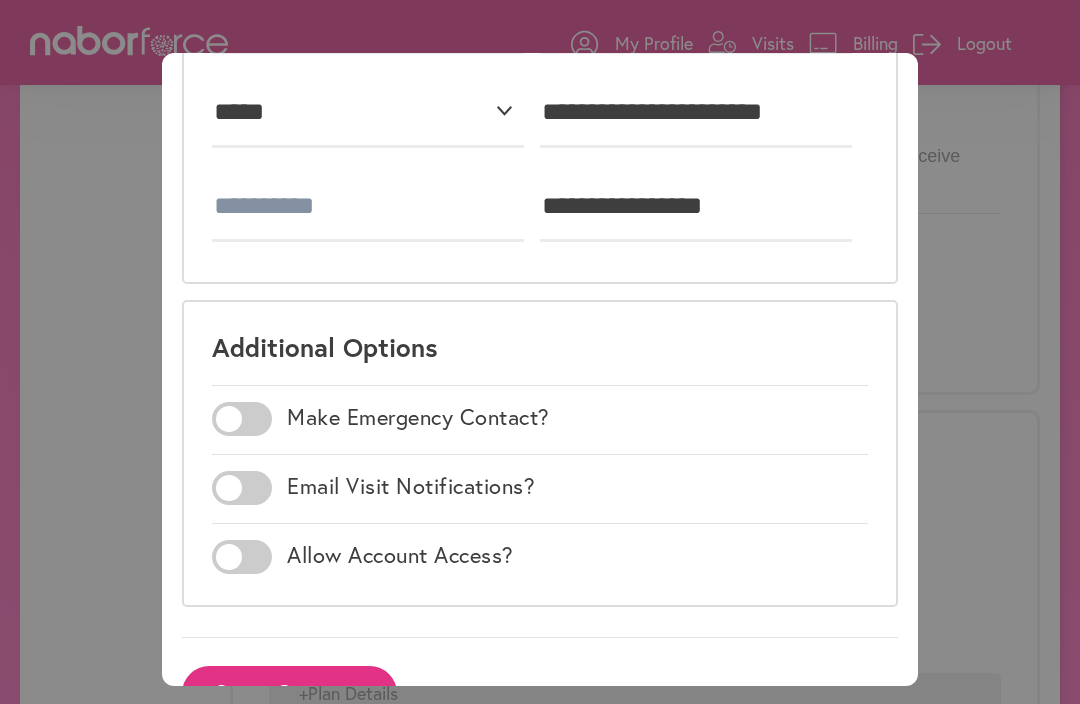 click on "Save Contact" at bounding box center [289, 693] 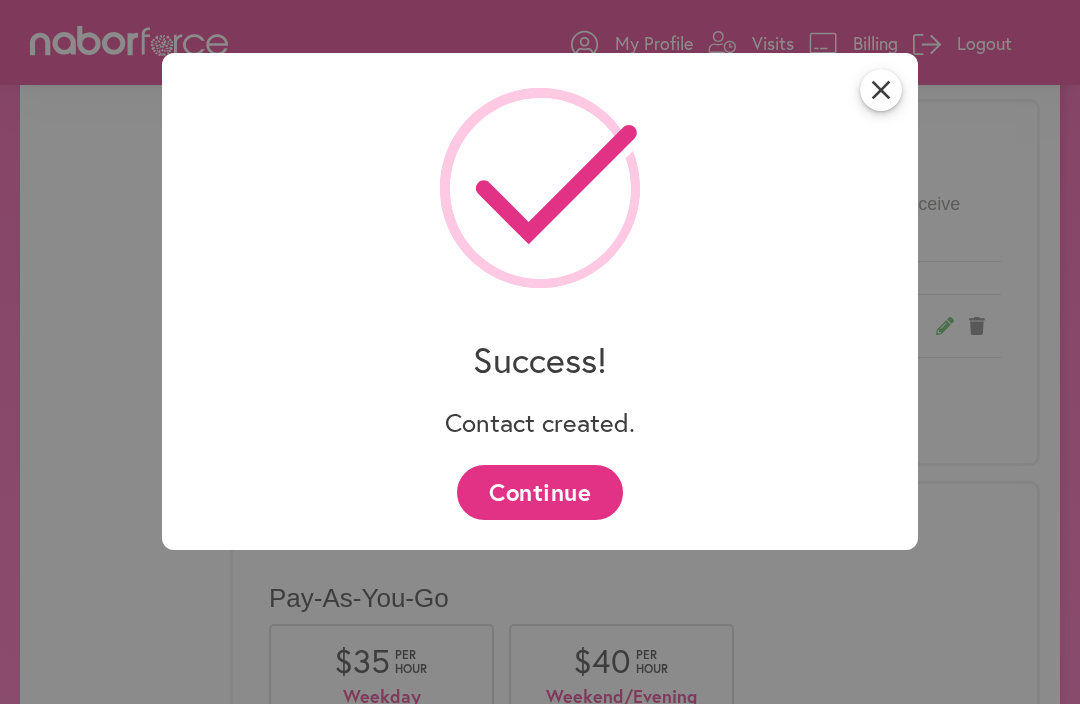 click on "Continue" at bounding box center [539, 492] 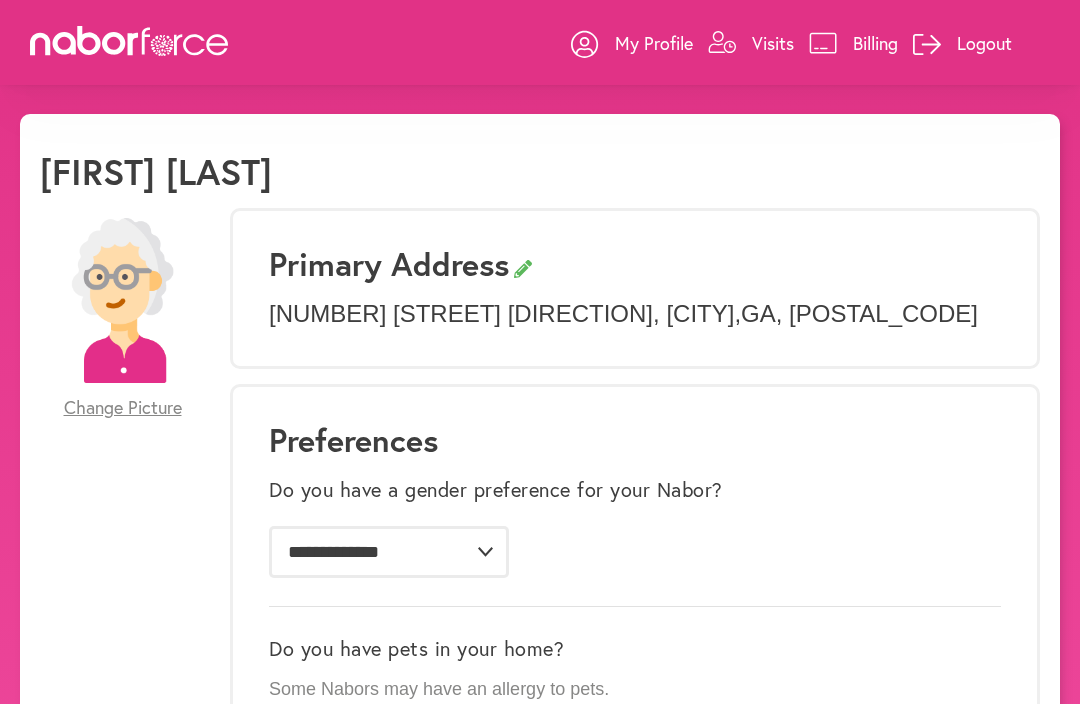 scroll, scrollTop: 0, scrollLeft: 0, axis: both 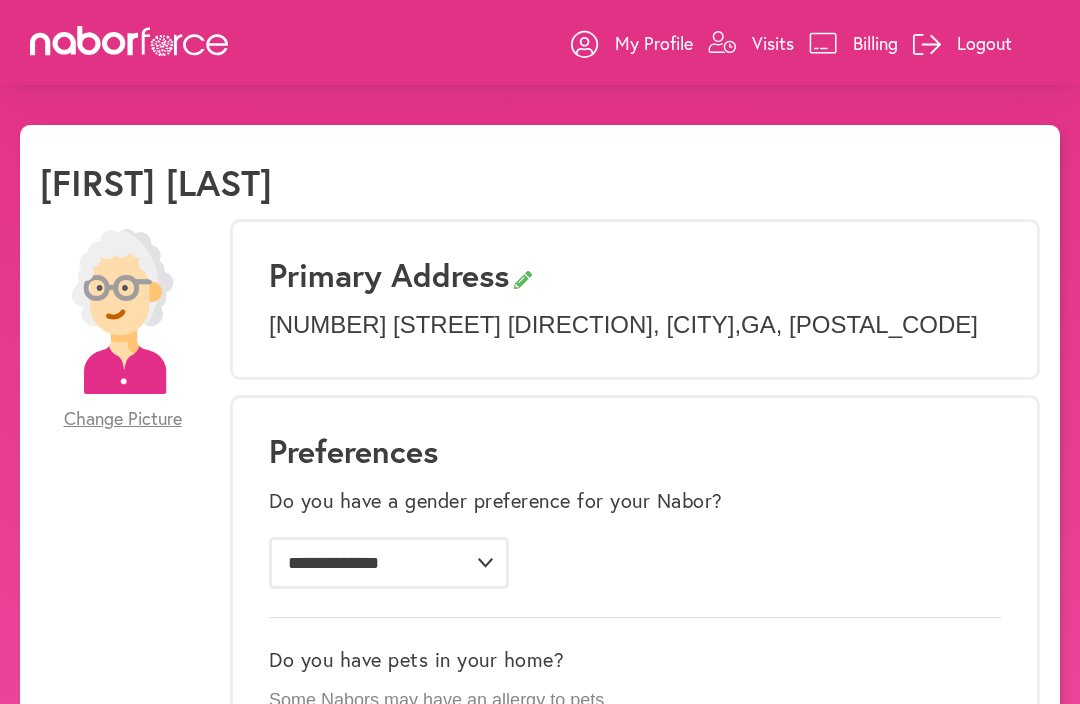 click at bounding box center [122, 311] 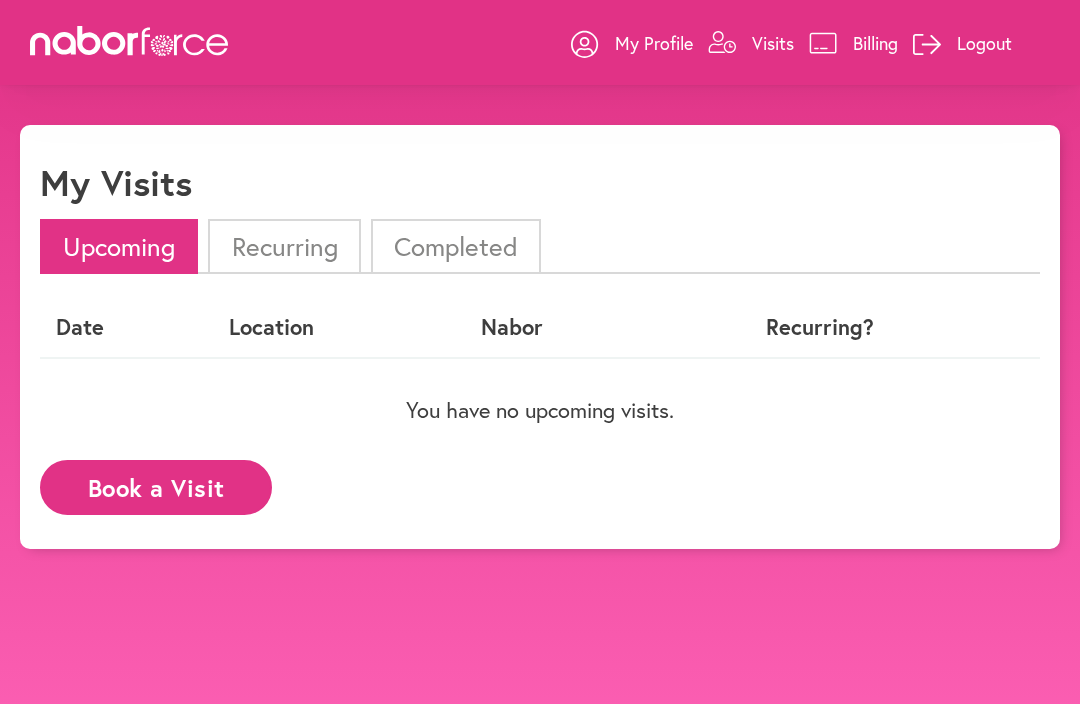 click on "Visits" at bounding box center [751, 43] 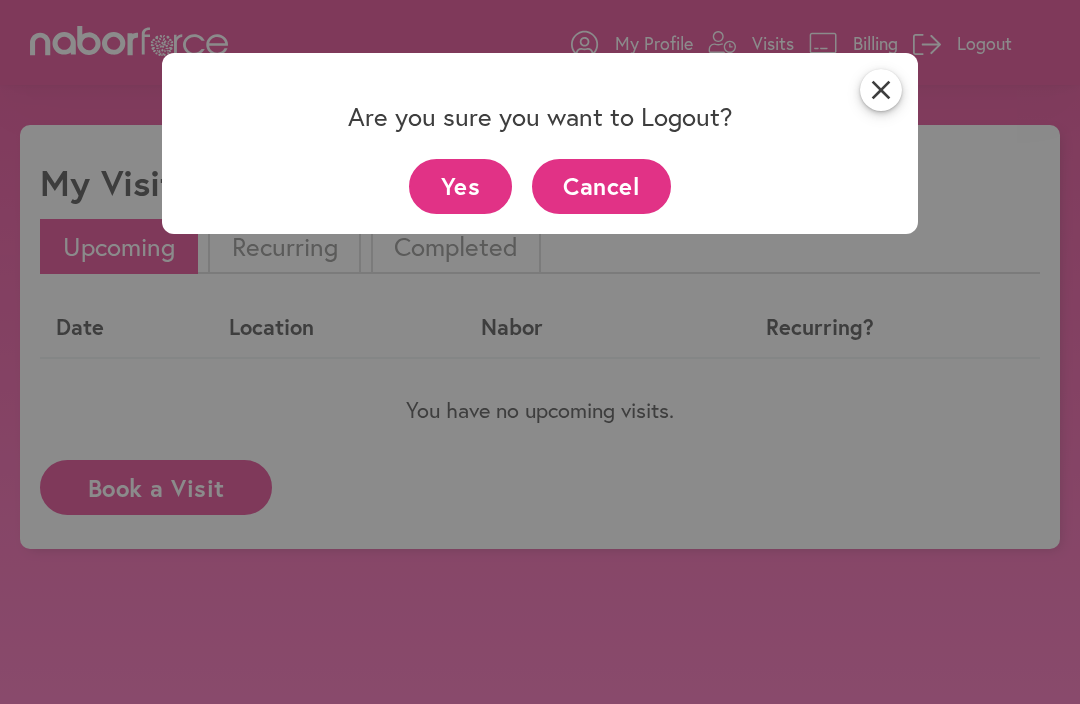 click on "Yes" at bounding box center [460, 186] 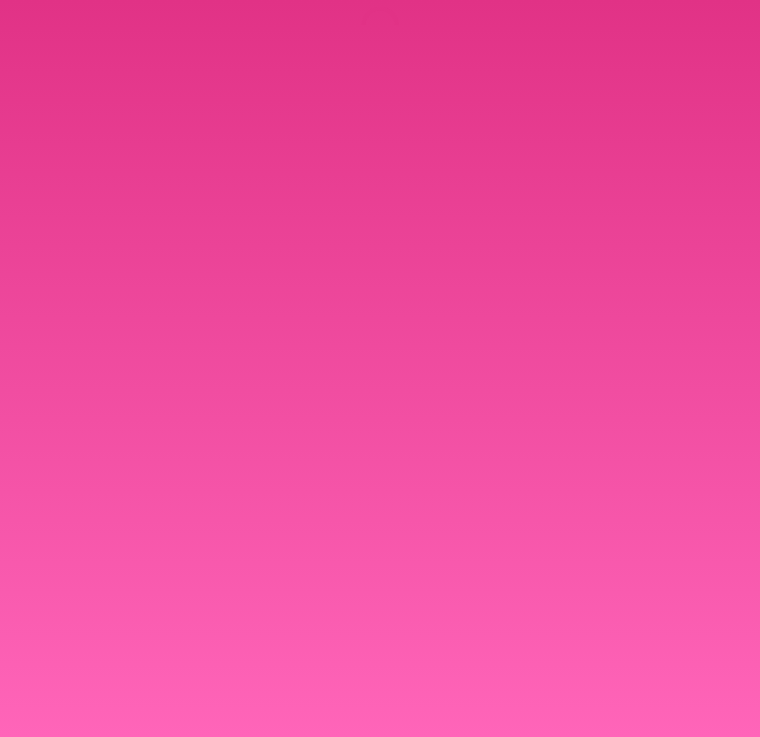 scroll, scrollTop: 0, scrollLeft: 0, axis: both 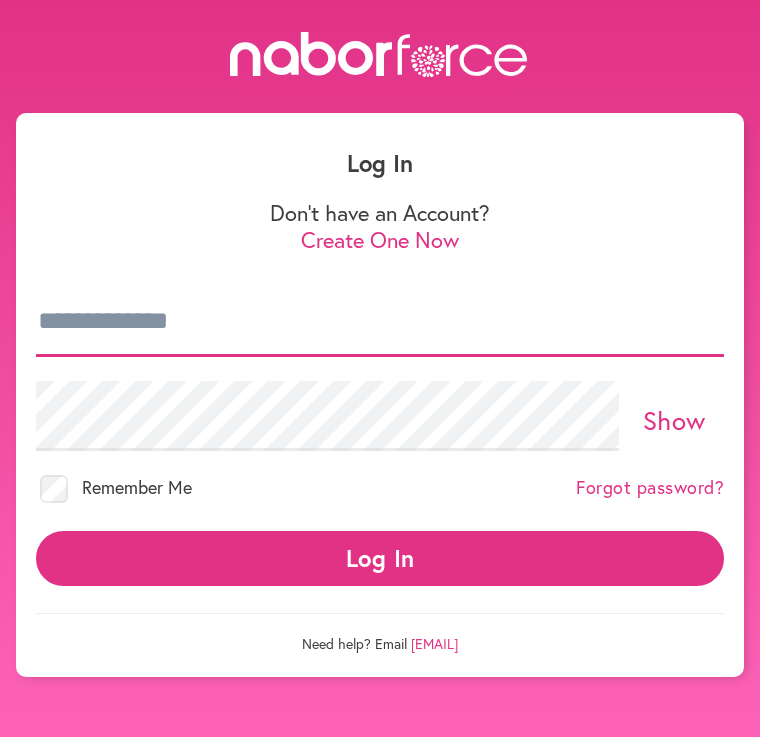 click at bounding box center (380, 322) 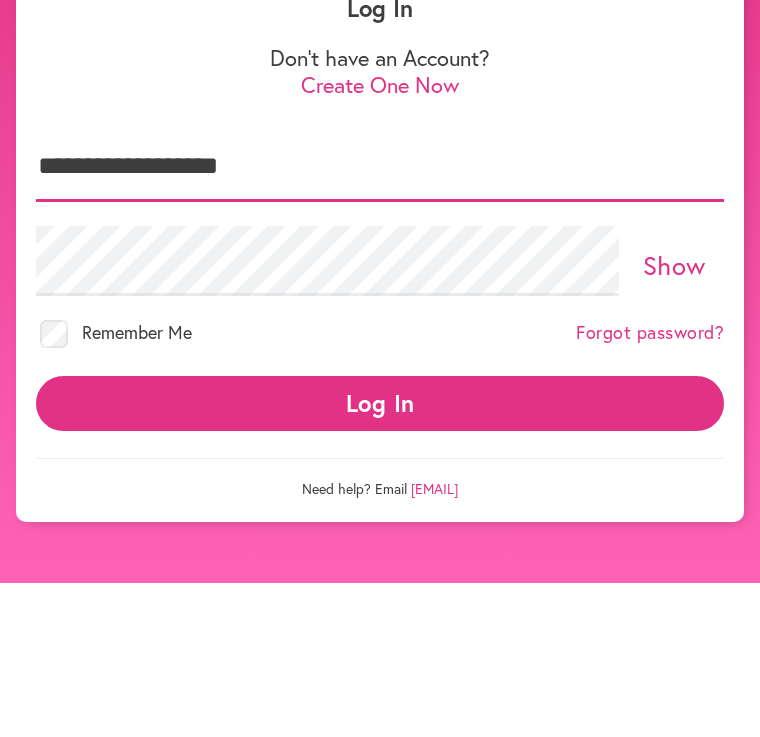 type on "**********" 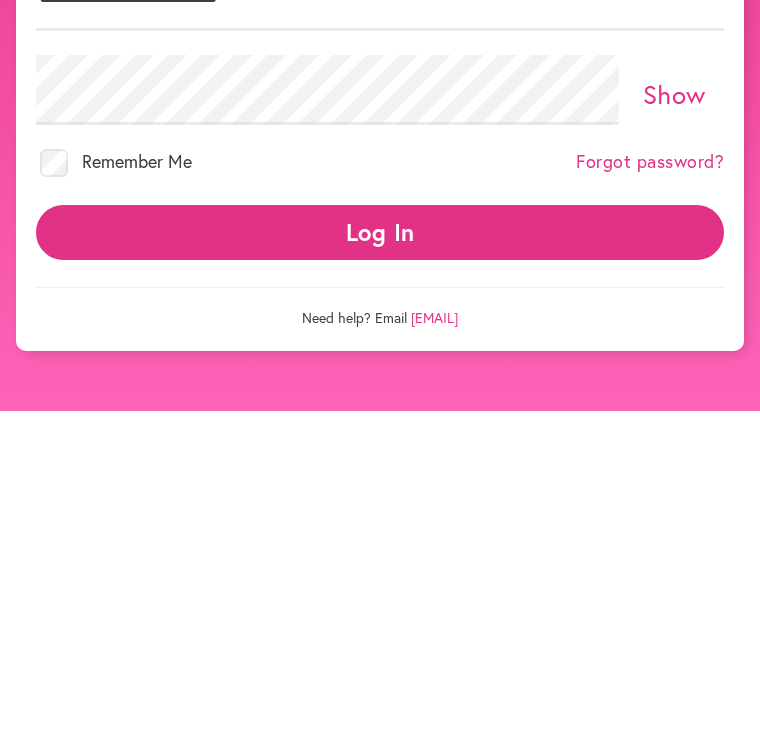 click on "Log In" at bounding box center [380, 558] 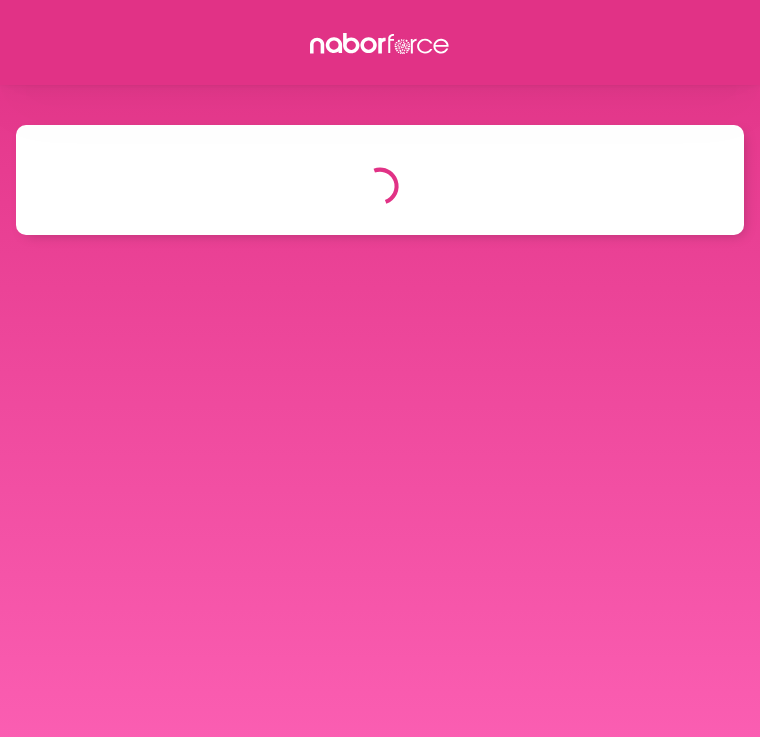 scroll, scrollTop: 0, scrollLeft: 0, axis: both 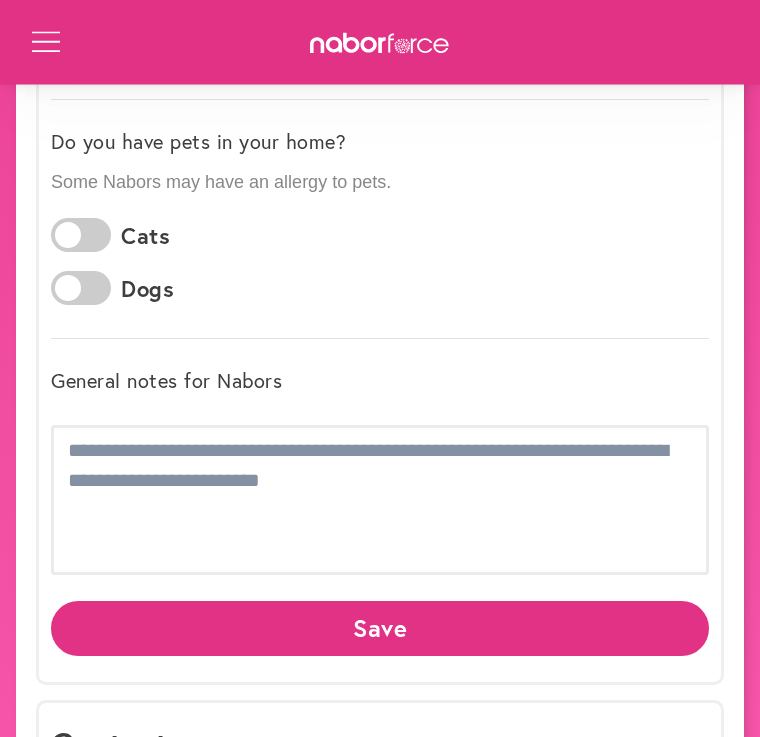 click on "General notes for Nabors" at bounding box center [166, 382] 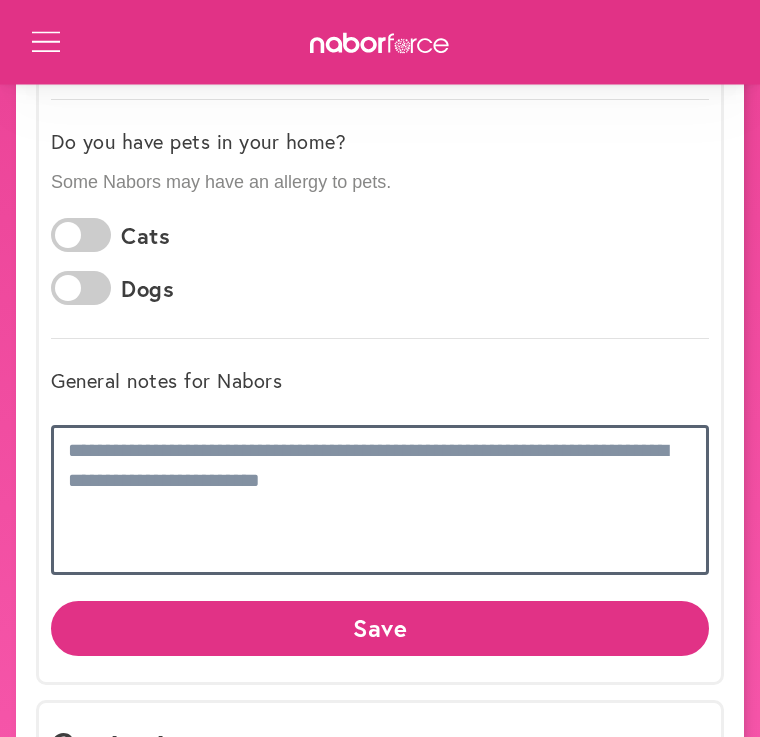 click at bounding box center (380, 501) 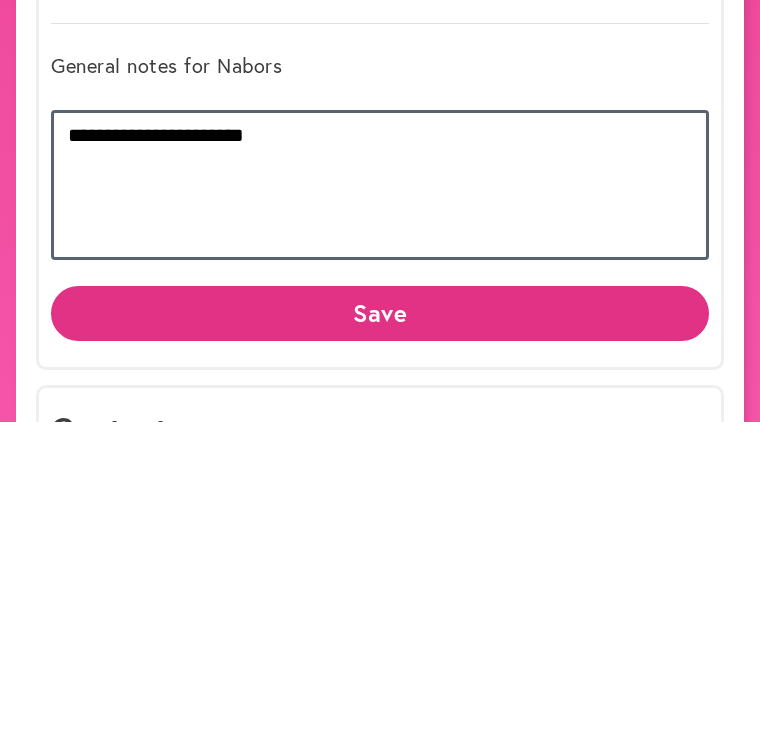click on "**********" at bounding box center [380, 501] 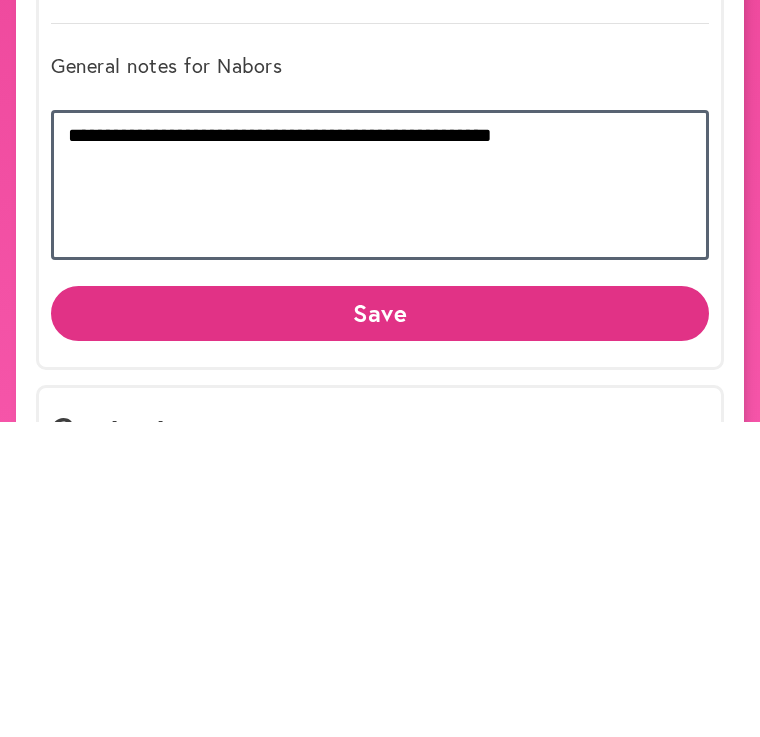 type on "**********" 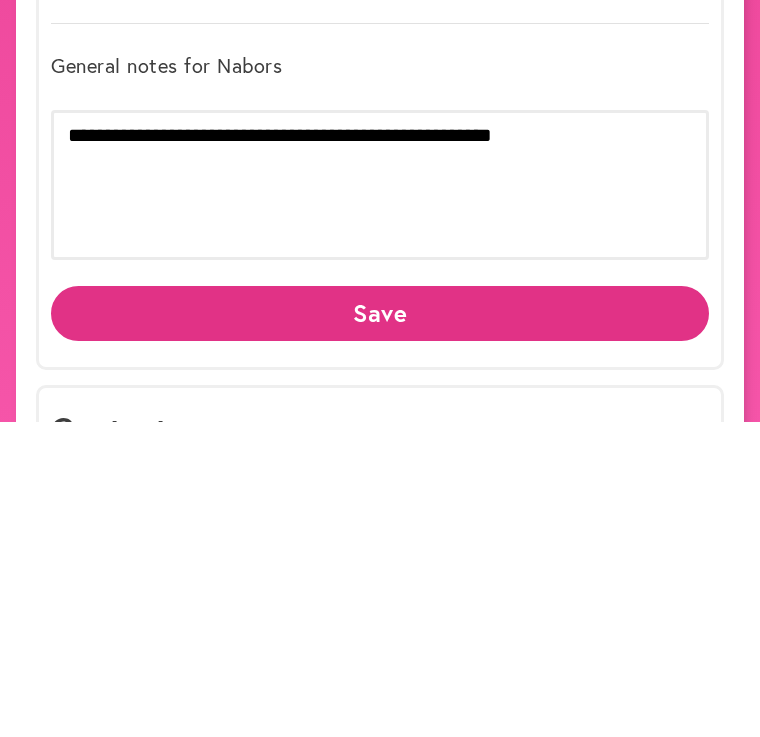 click on "Save" 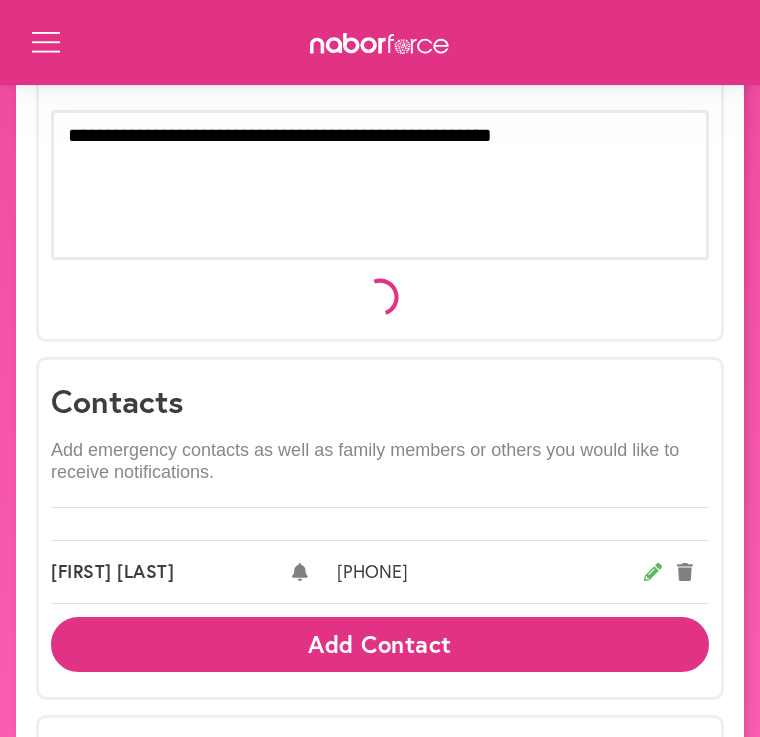scroll, scrollTop: 0, scrollLeft: 0, axis: both 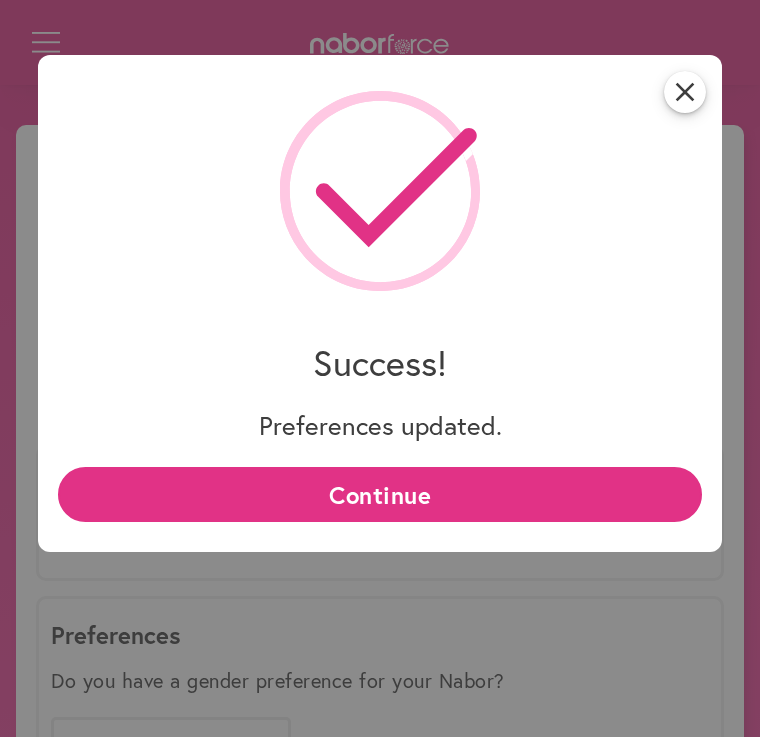 click on "Continue" at bounding box center (380, 494) 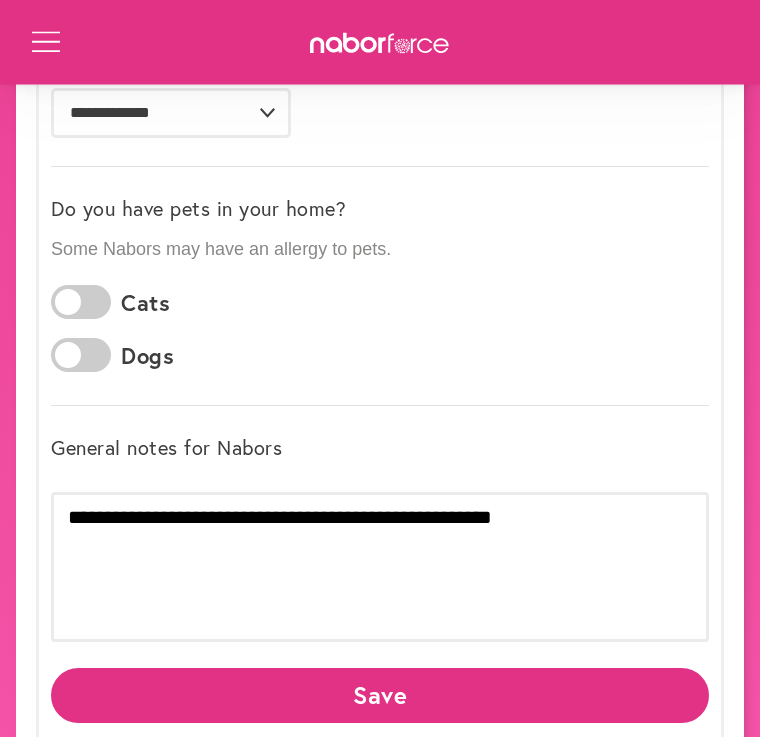 scroll, scrollTop: 635, scrollLeft: 0, axis: vertical 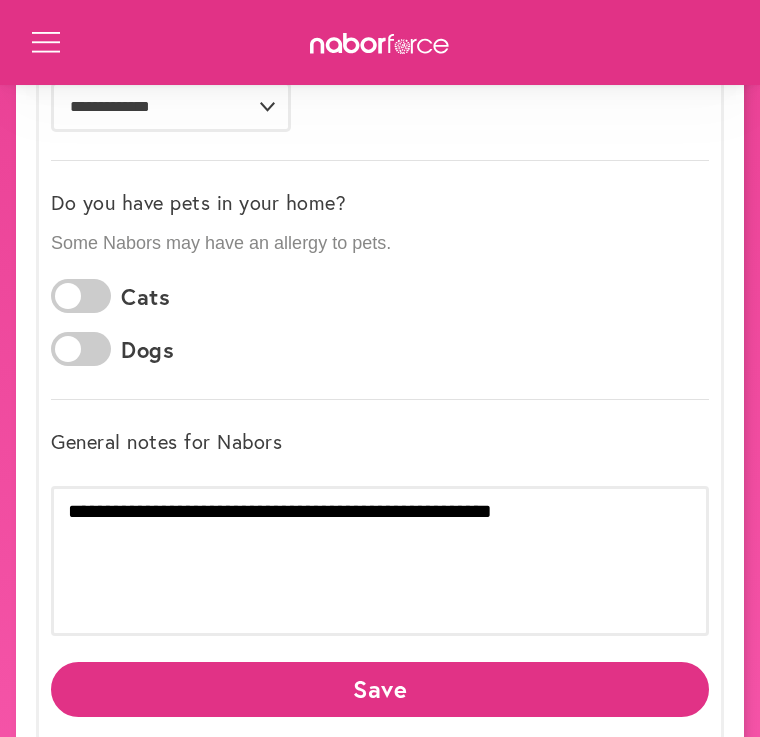click on "Save" 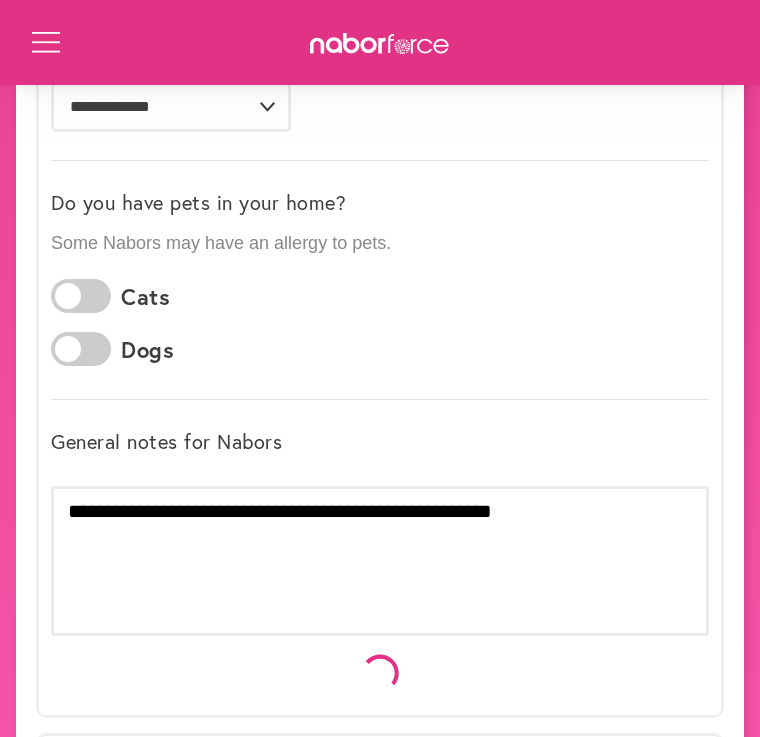 scroll, scrollTop: 0, scrollLeft: 0, axis: both 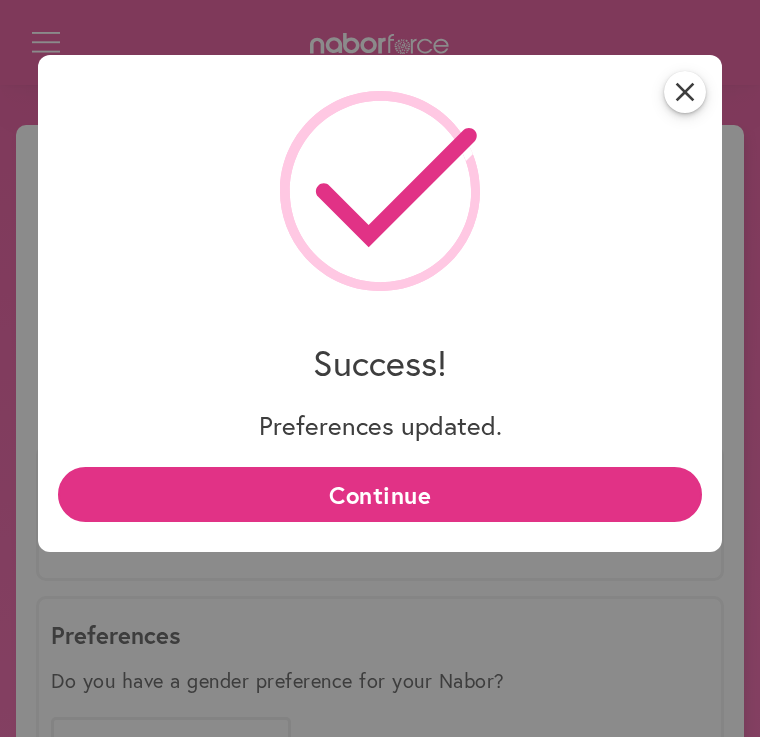 click on "Continue" at bounding box center (380, 494) 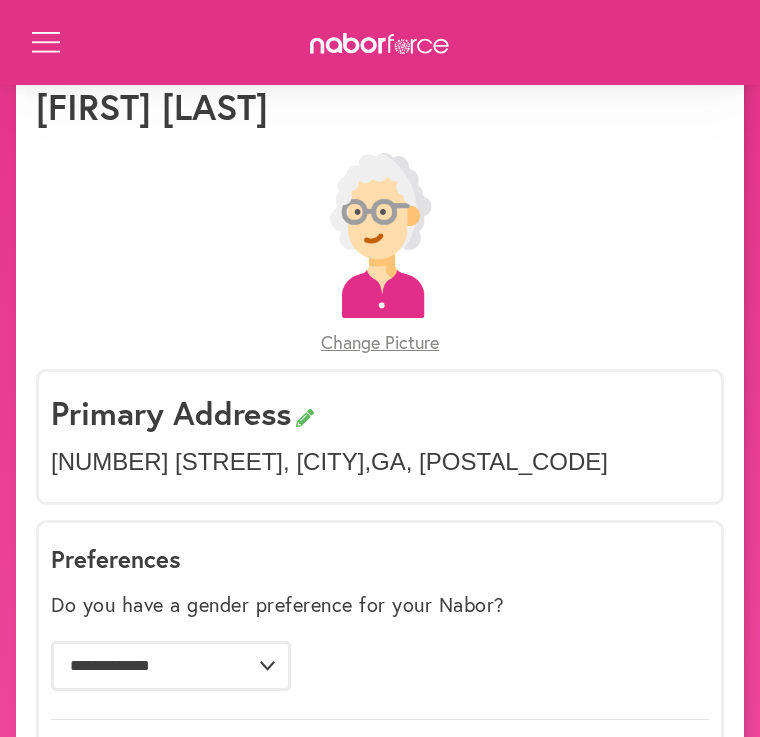 scroll, scrollTop: 75, scrollLeft: 0, axis: vertical 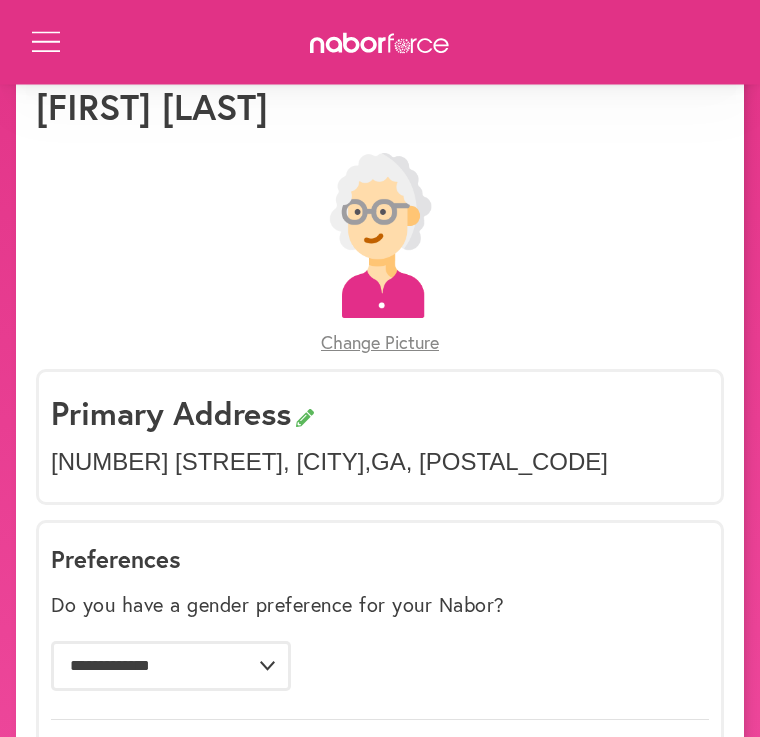 click on "Open Menu" at bounding box center [44, 44] 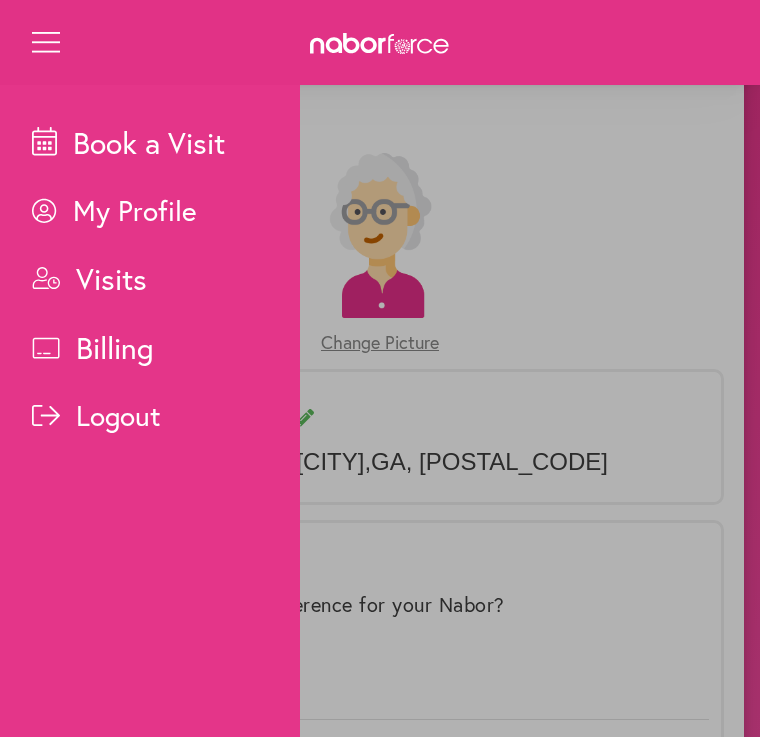 click on "Billing" at bounding box center [166, 347] 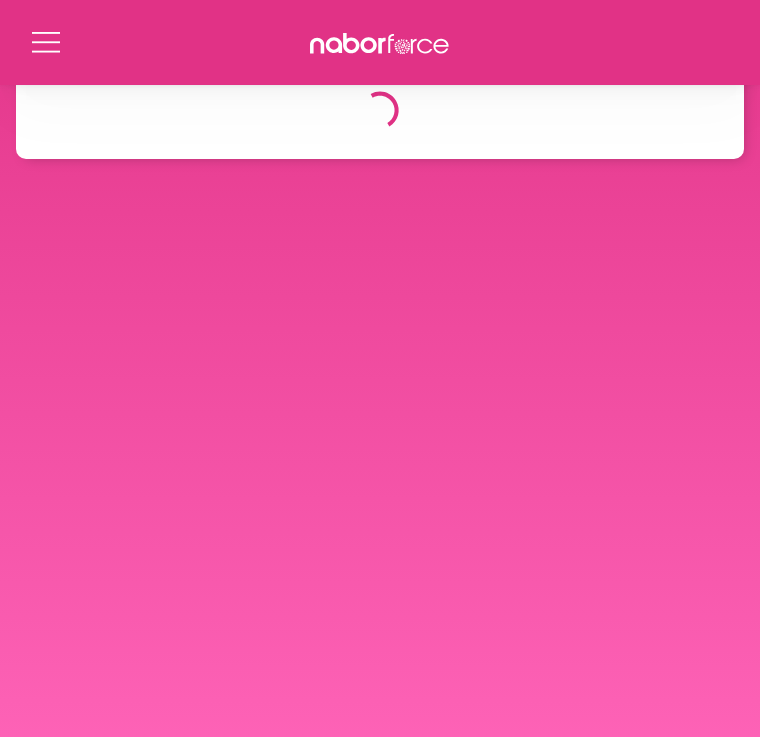 scroll, scrollTop: 0, scrollLeft: 0, axis: both 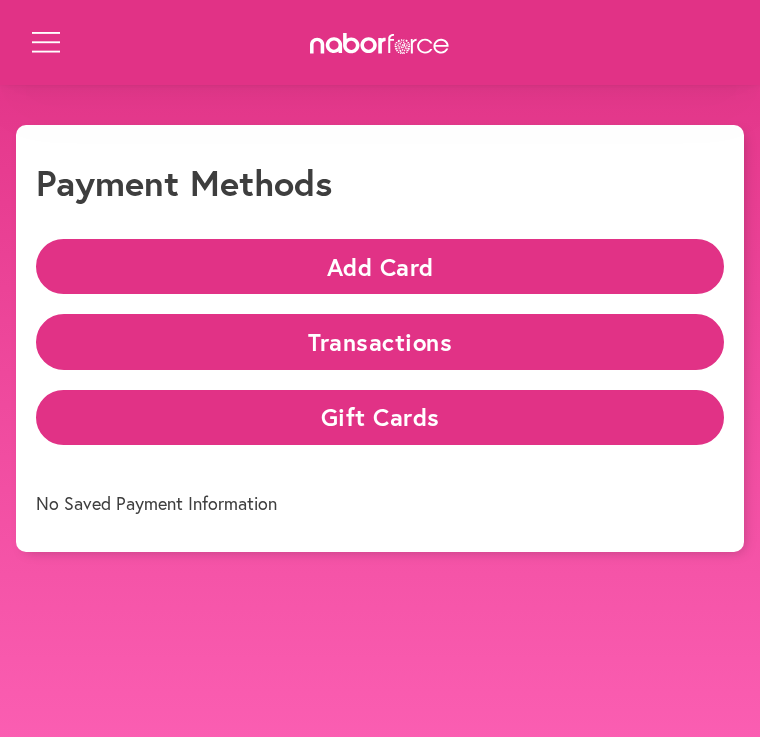 click on "Add Card" at bounding box center [380, 266] 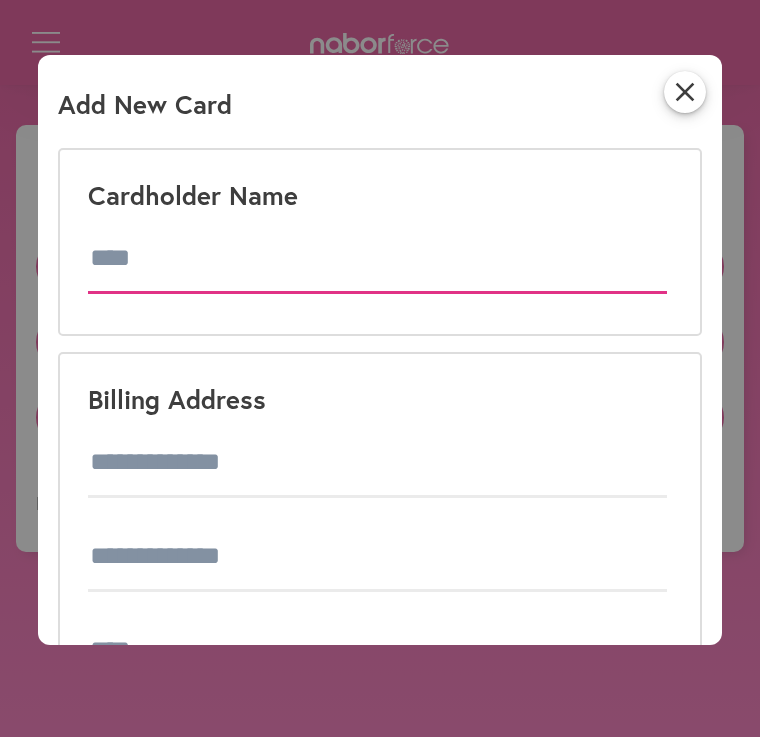 click at bounding box center (377, 259) 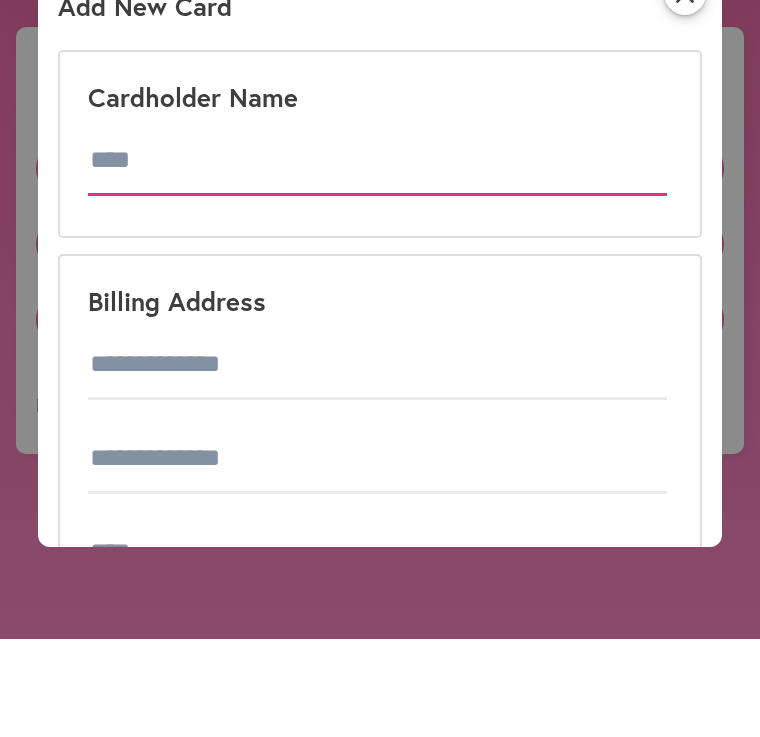 type on "**********" 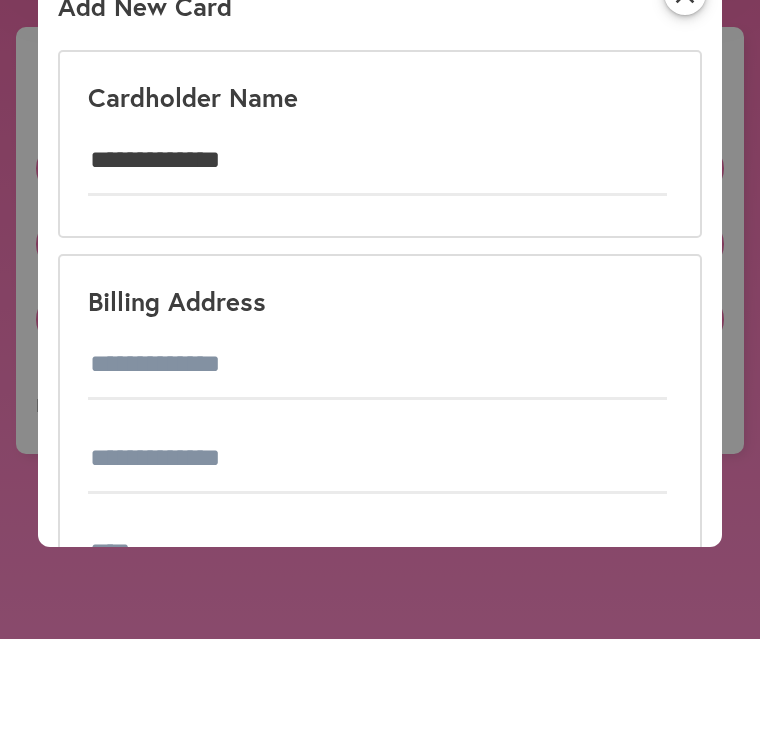 type on "***" 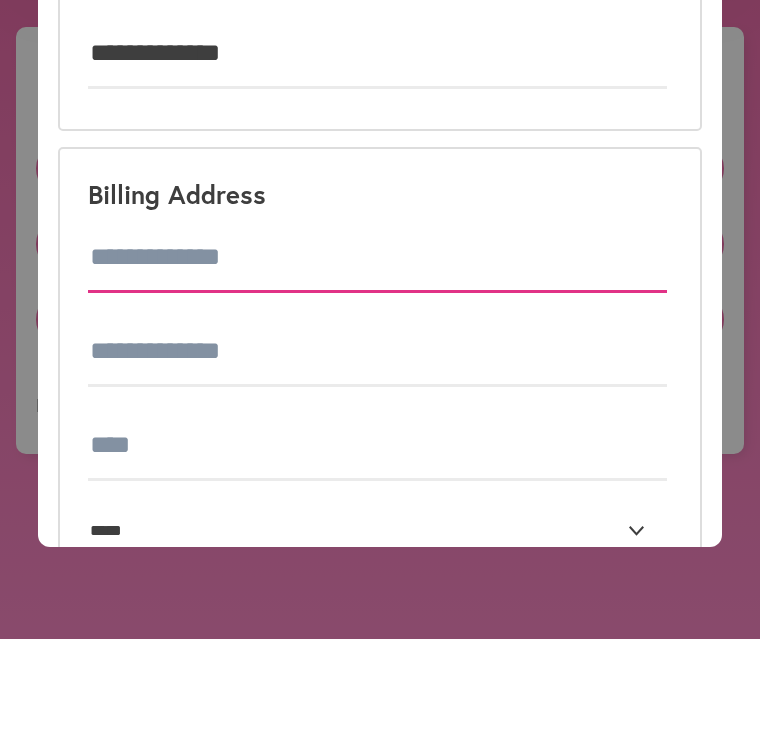 scroll, scrollTop: 119, scrollLeft: 0, axis: vertical 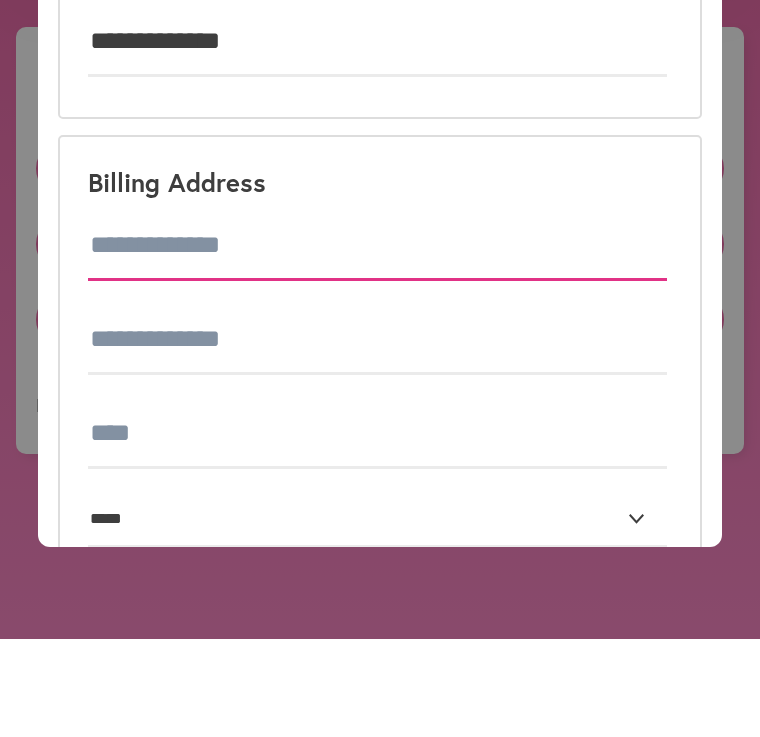 click at bounding box center [377, 344] 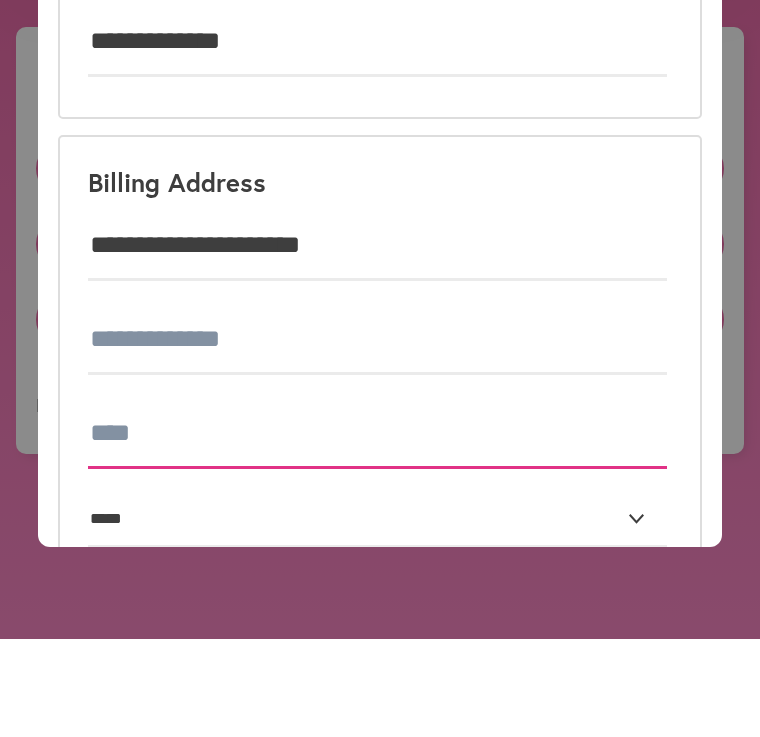 type on "*******" 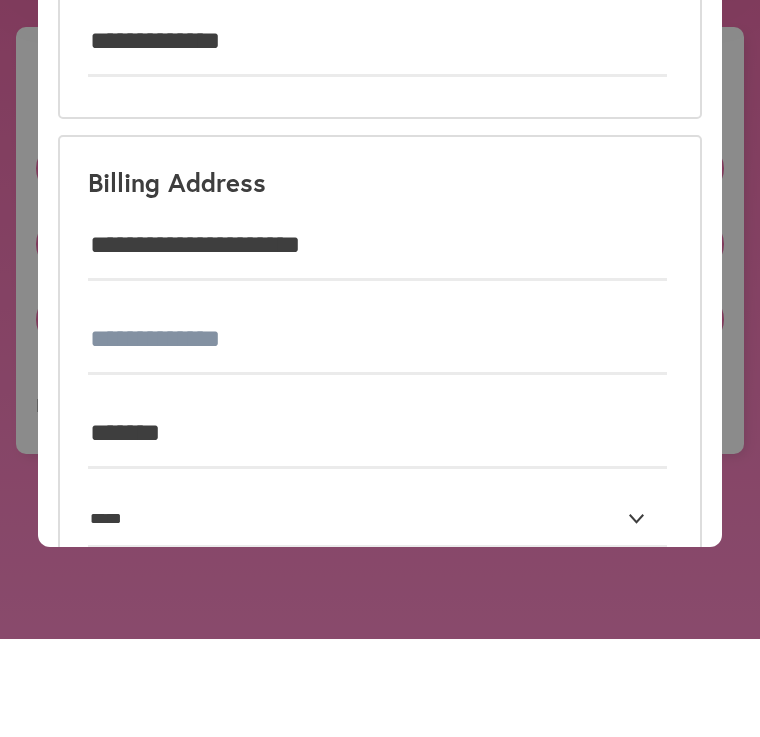 select on "**" 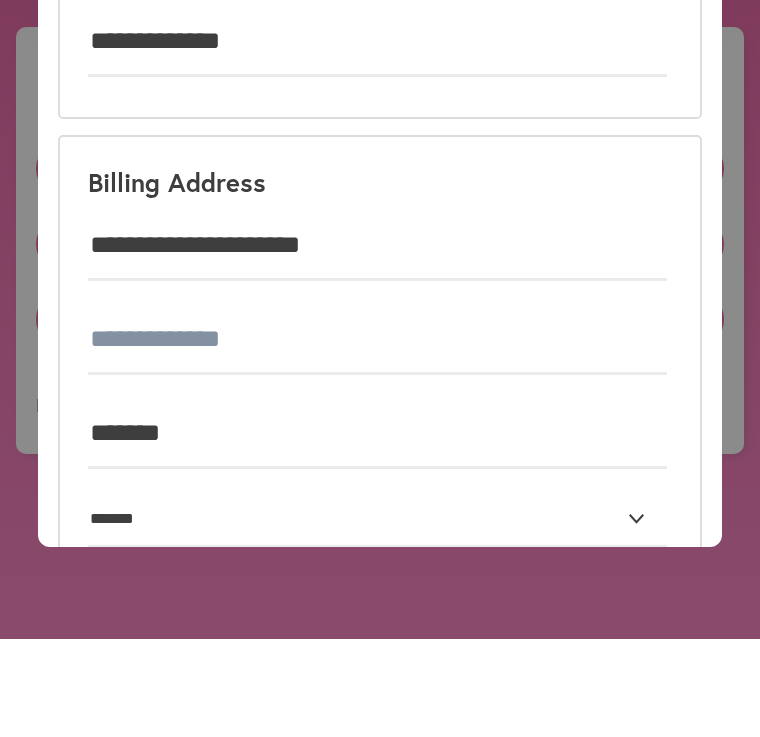 type on "*****" 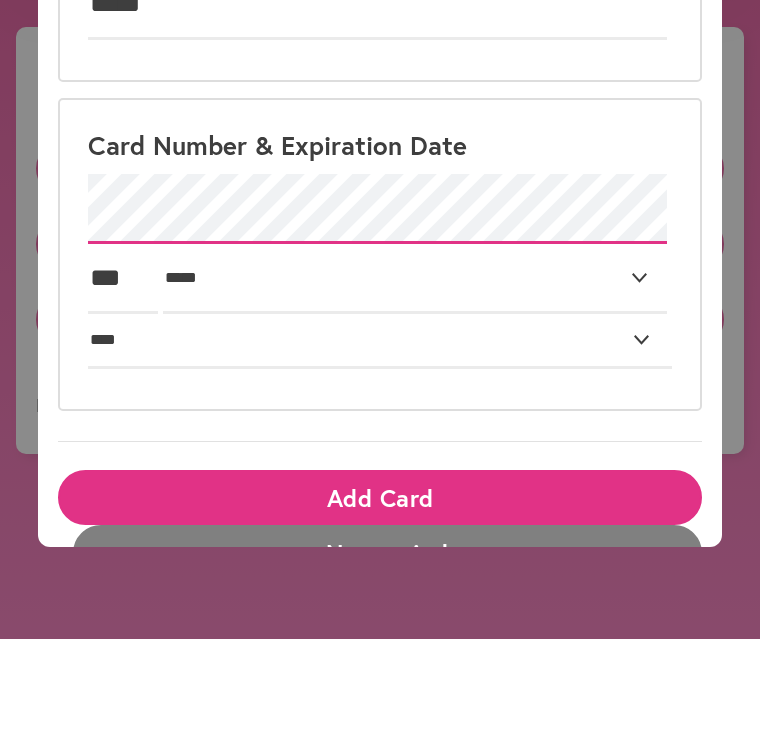 scroll, scrollTop: 695, scrollLeft: 0, axis: vertical 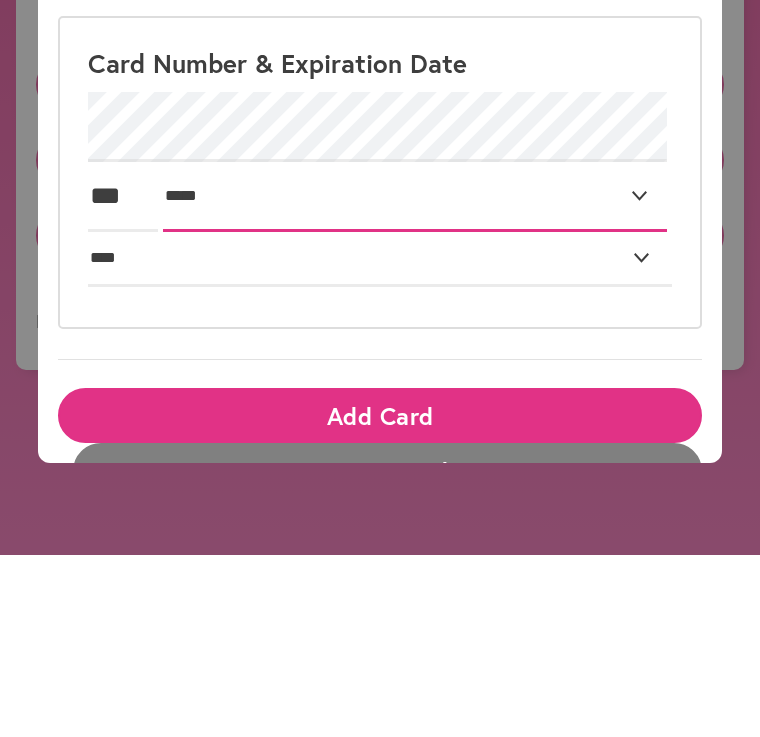click on "***** * * * * * * * * * ** ** **" at bounding box center (415, 379) 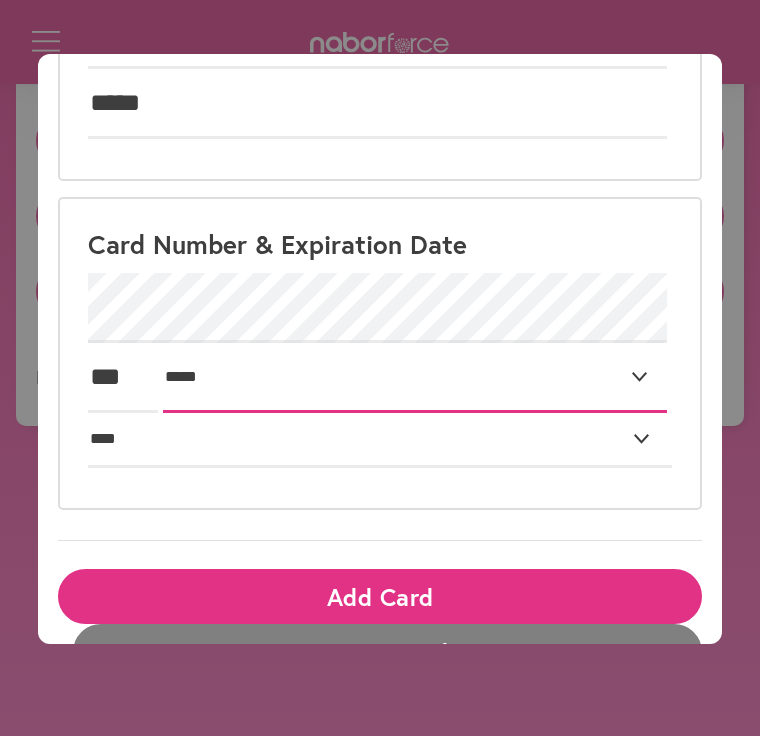 select on "*" 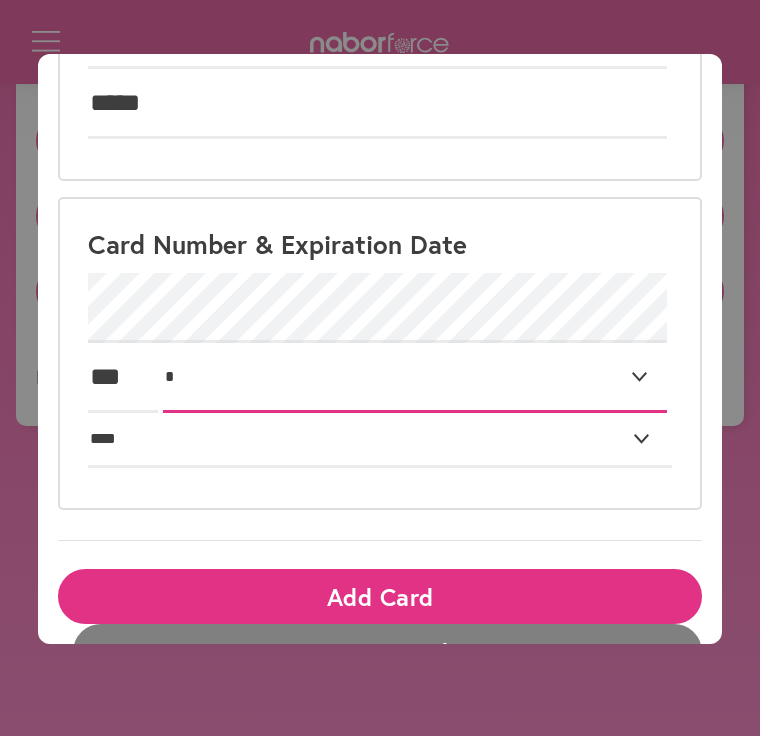 click on "***** * * * * * * * * * ** ** **" at bounding box center [415, 379] 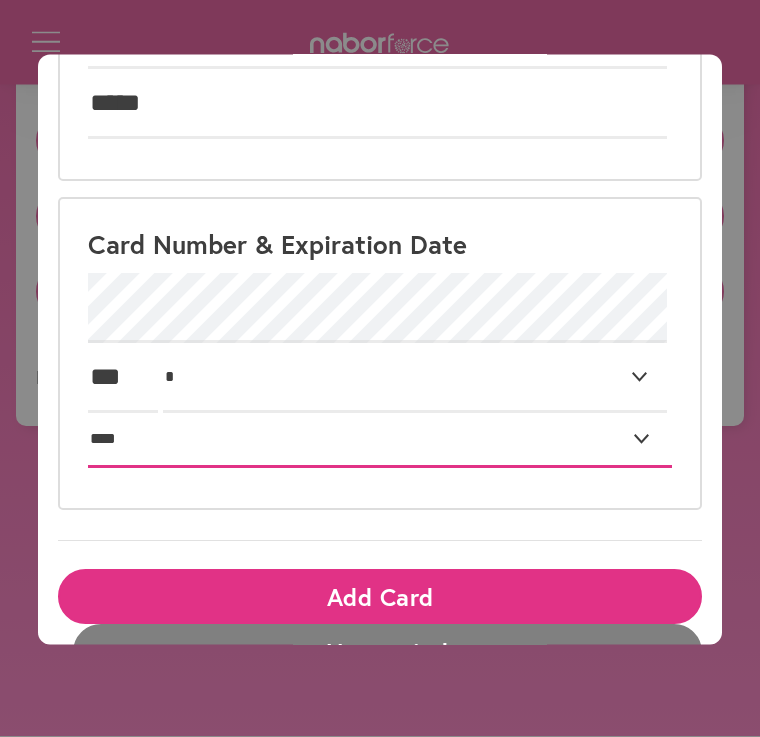 click on "**** **** **** **** **** **** **** **** **** **** **** **** **** **** **** **** **** **** **** **** ****" at bounding box center [380, 441] 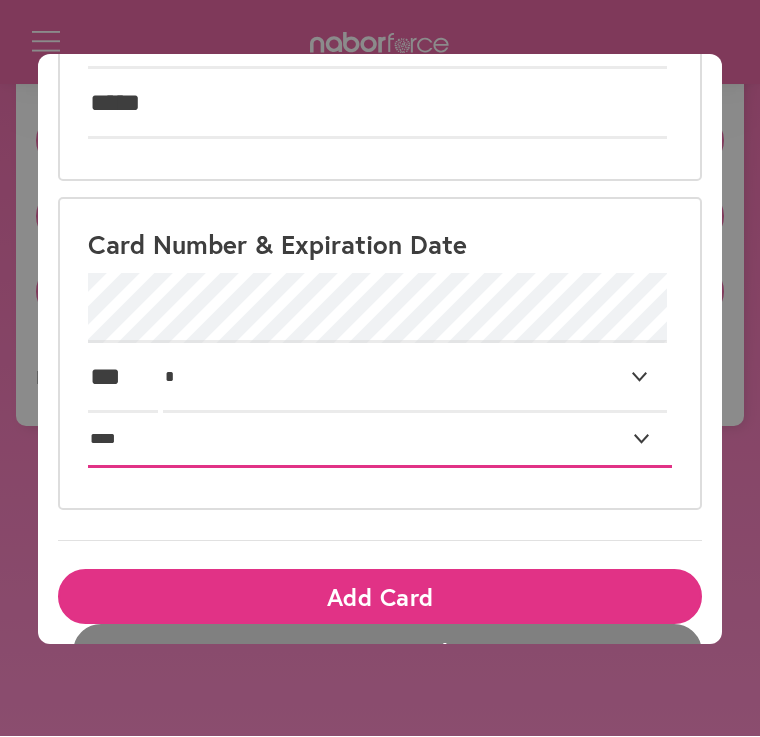 select on "****" 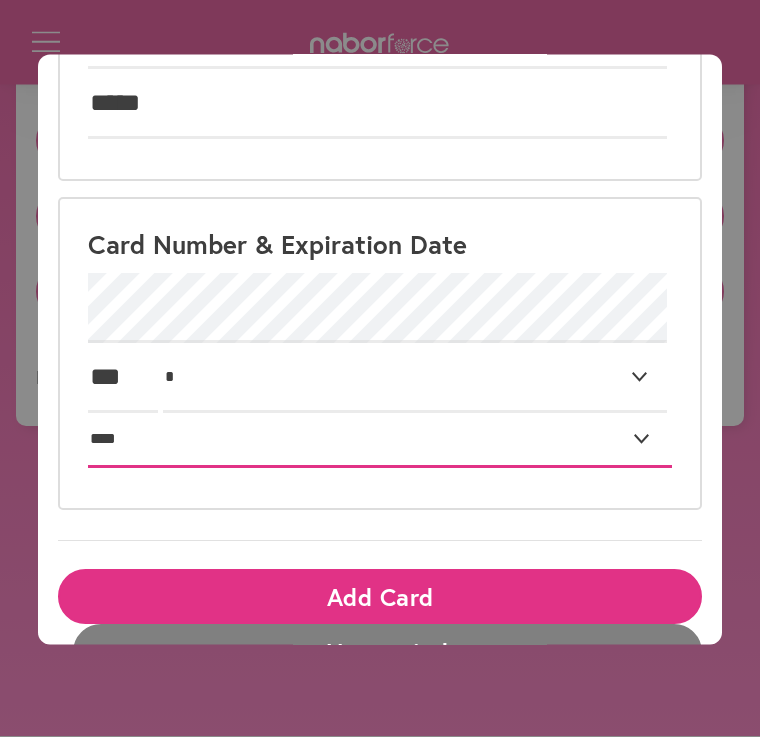click on "Add Card" at bounding box center (380, 597) 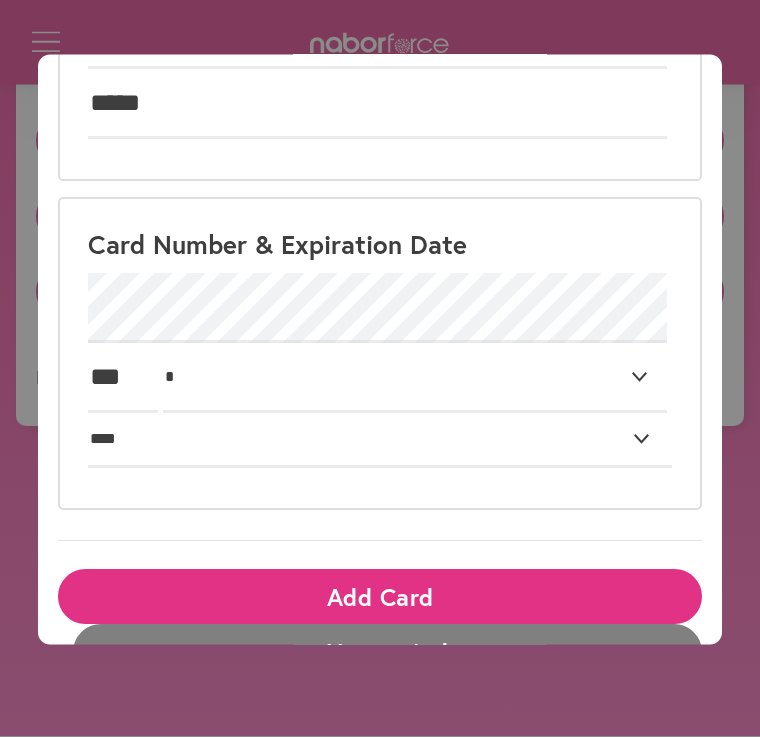 scroll, scrollTop: 145, scrollLeft: 0, axis: vertical 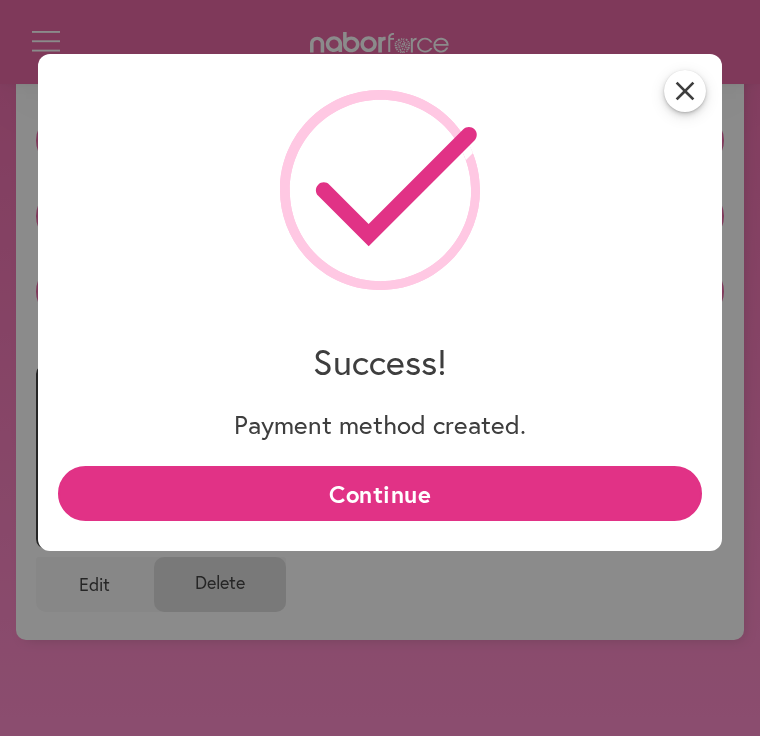 click on "Continue" at bounding box center (380, 494) 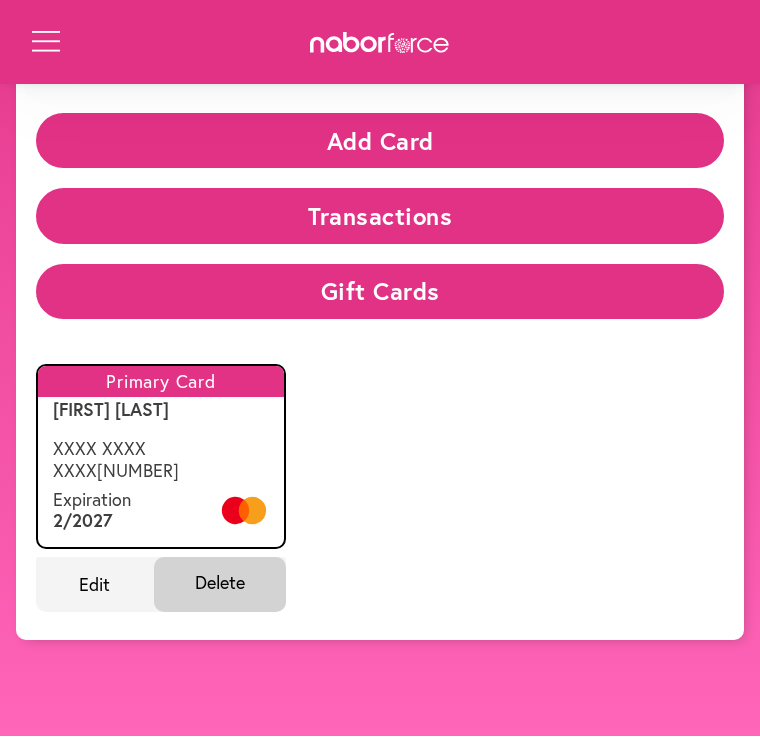 click on "Open Menu" at bounding box center [44, 44] 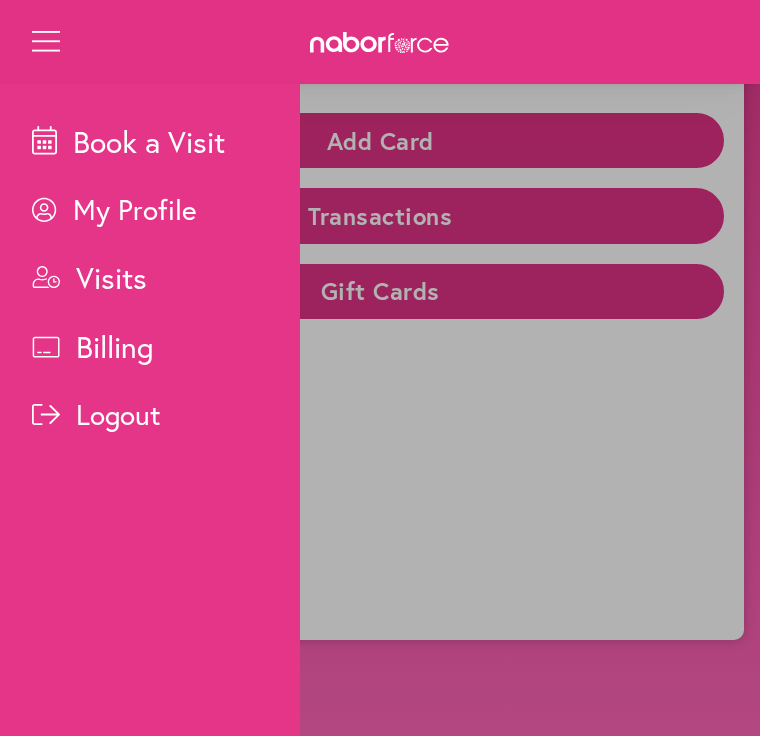 click on "Book a Visit" at bounding box center (166, 142) 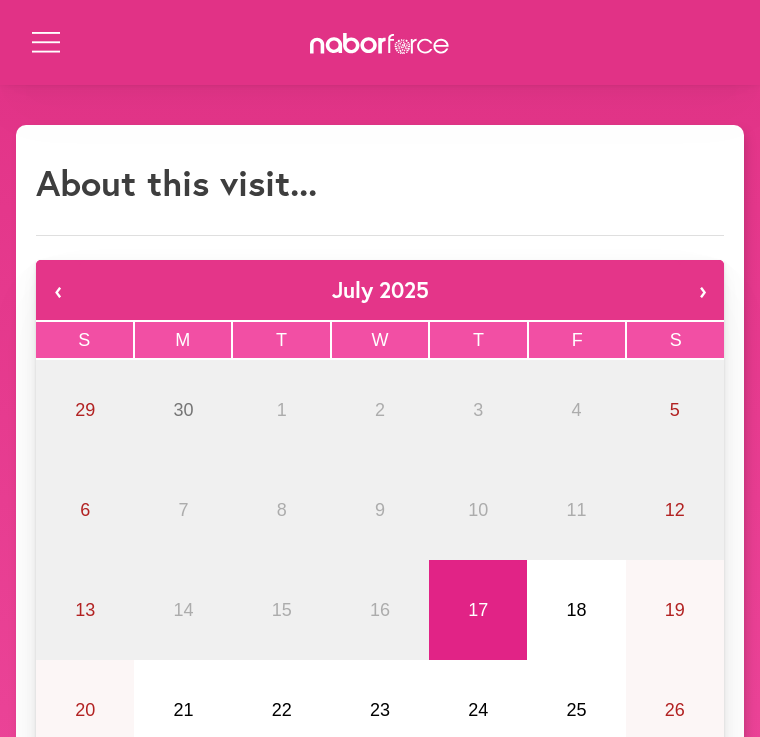 click on "18" at bounding box center [576, 610] 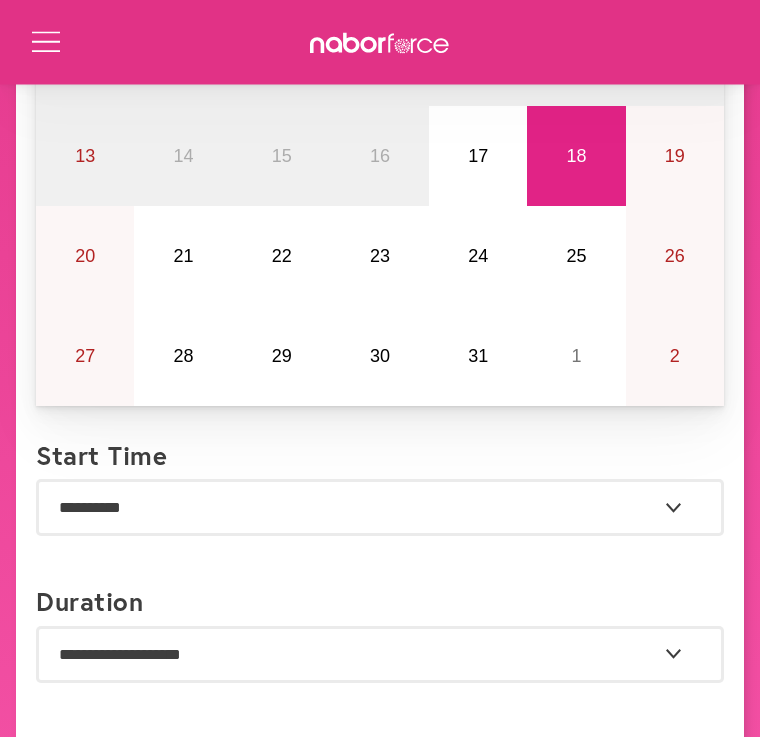scroll, scrollTop: 491, scrollLeft: 0, axis: vertical 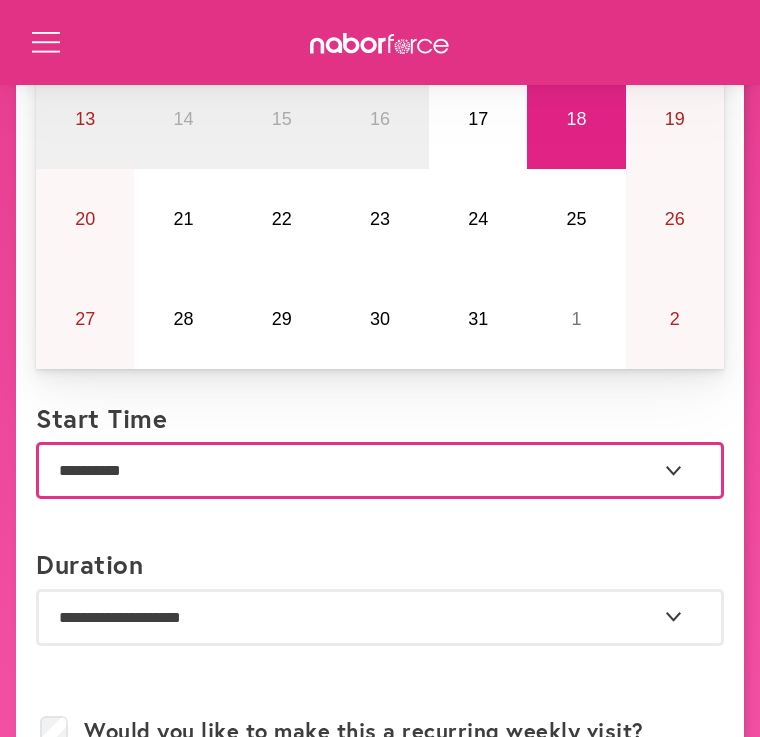 click on "**********" at bounding box center [380, 470] 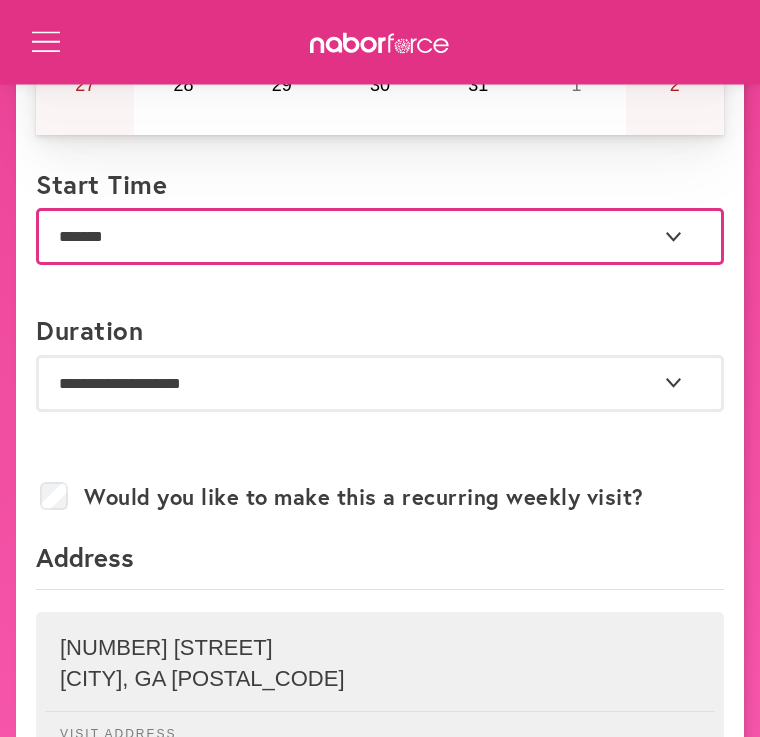 scroll, scrollTop: 774, scrollLeft: 0, axis: vertical 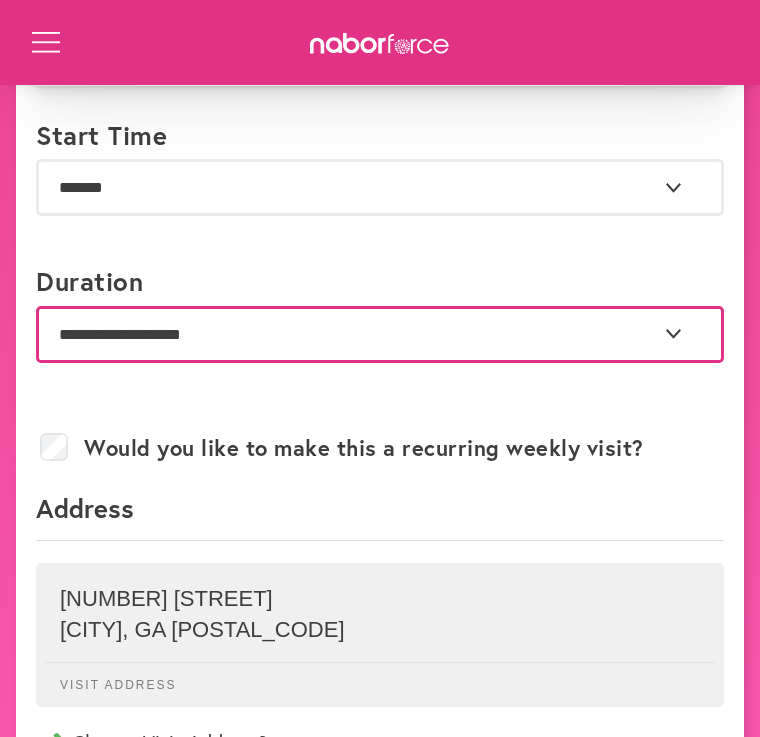 click on "**********" at bounding box center [380, 334] 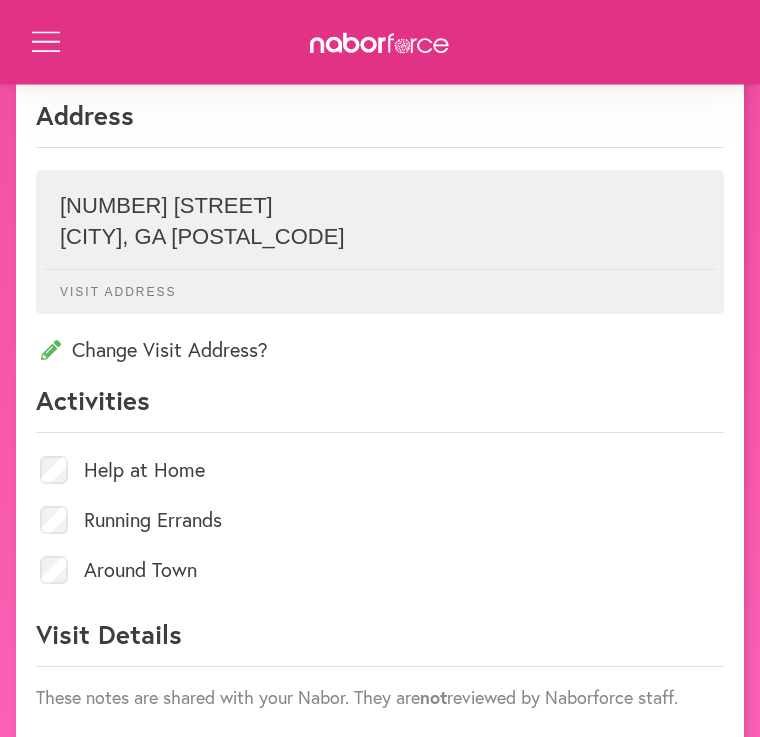 scroll, scrollTop: 1168, scrollLeft: 0, axis: vertical 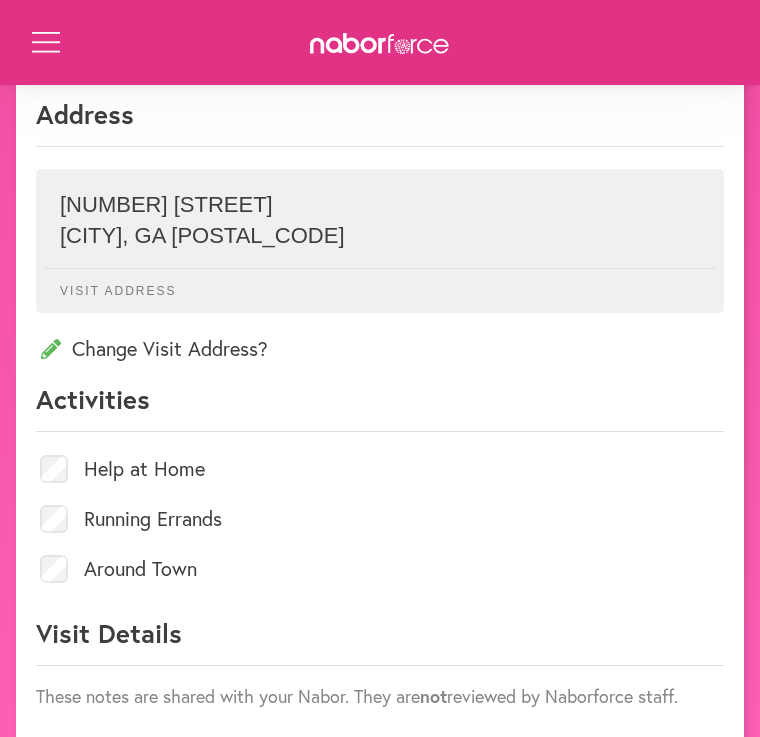 click on "Running Errands" at bounding box center [153, 519] 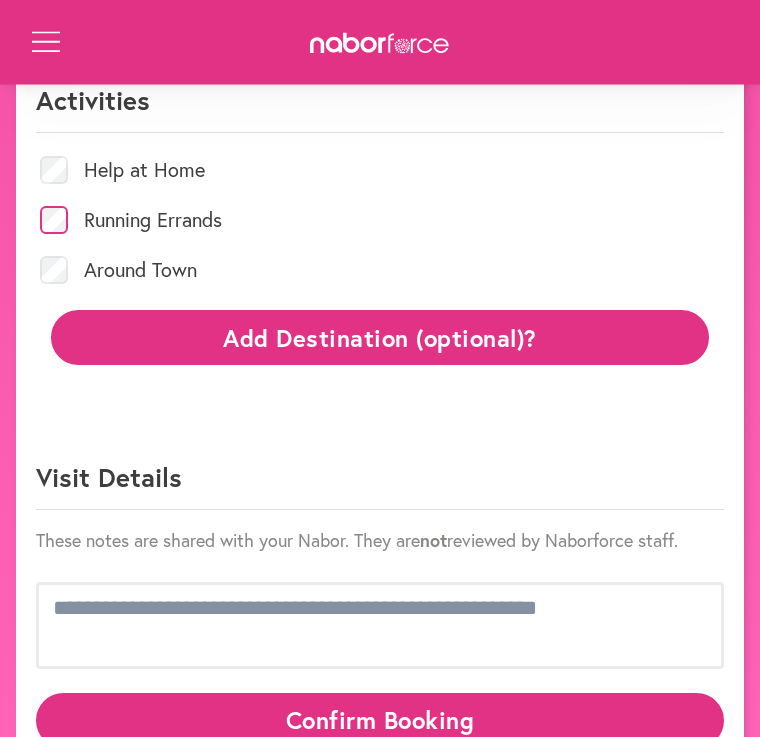 scroll, scrollTop: 1467, scrollLeft: 0, axis: vertical 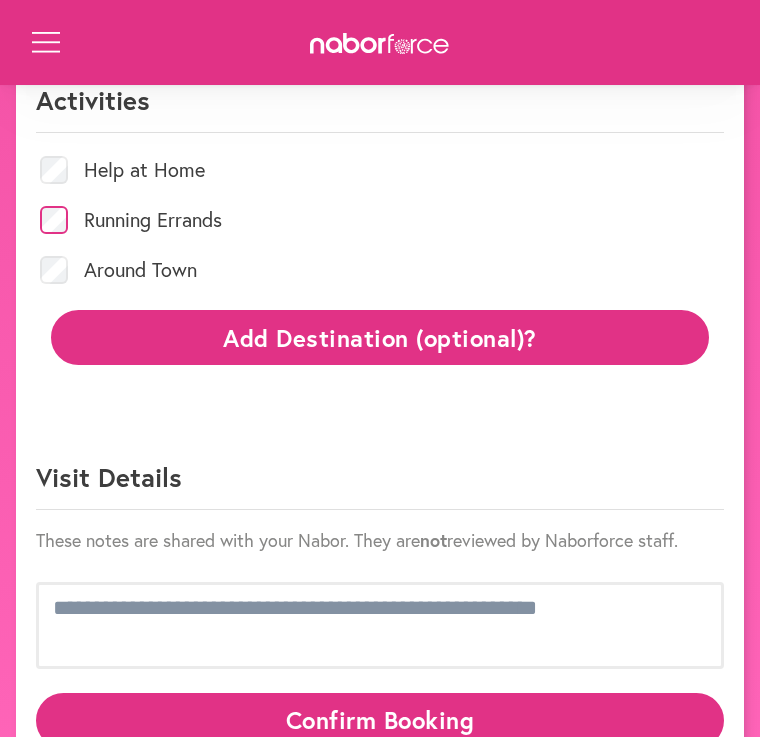 click on "Add Destination (optional)?" 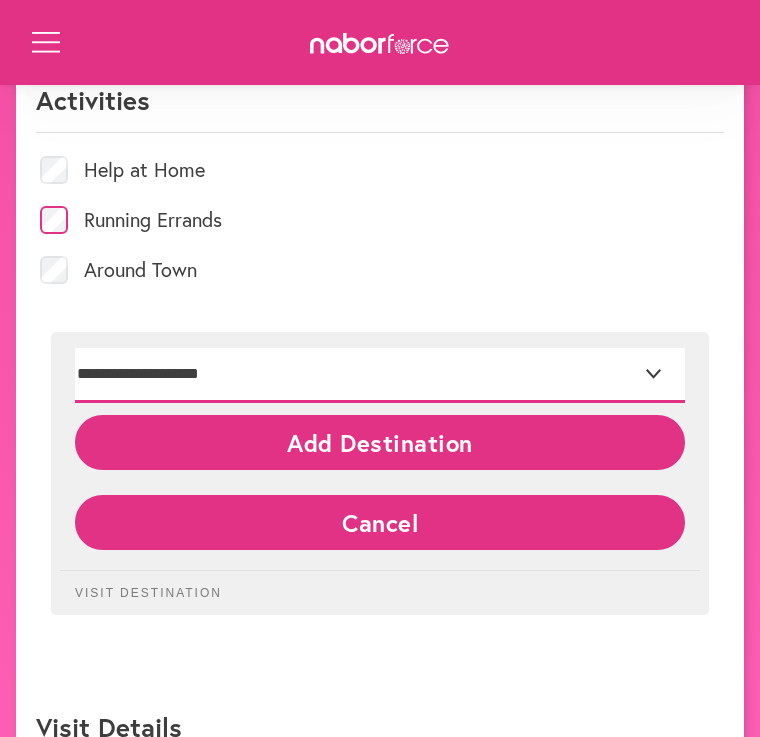 click on "**********" at bounding box center [380, 375] 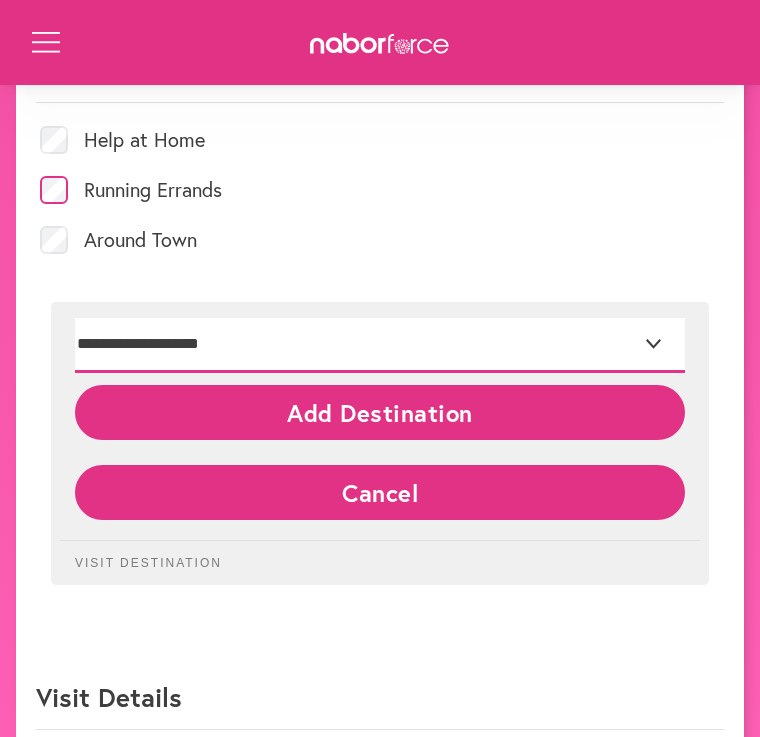 scroll, scrollTop: 1500, scrollLeft: 0, axis: vertical 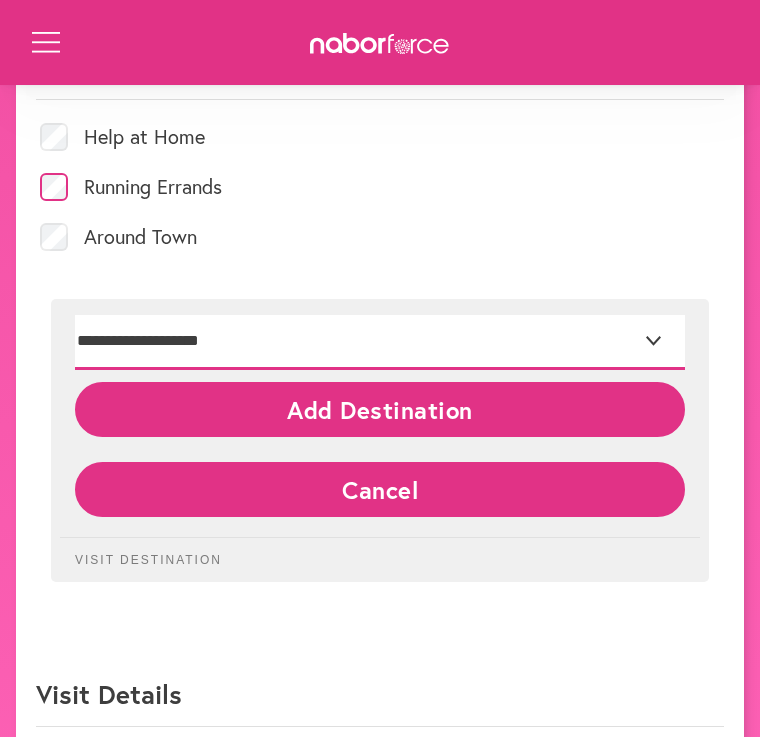 click on "**********" at bounding box center (380, 342) 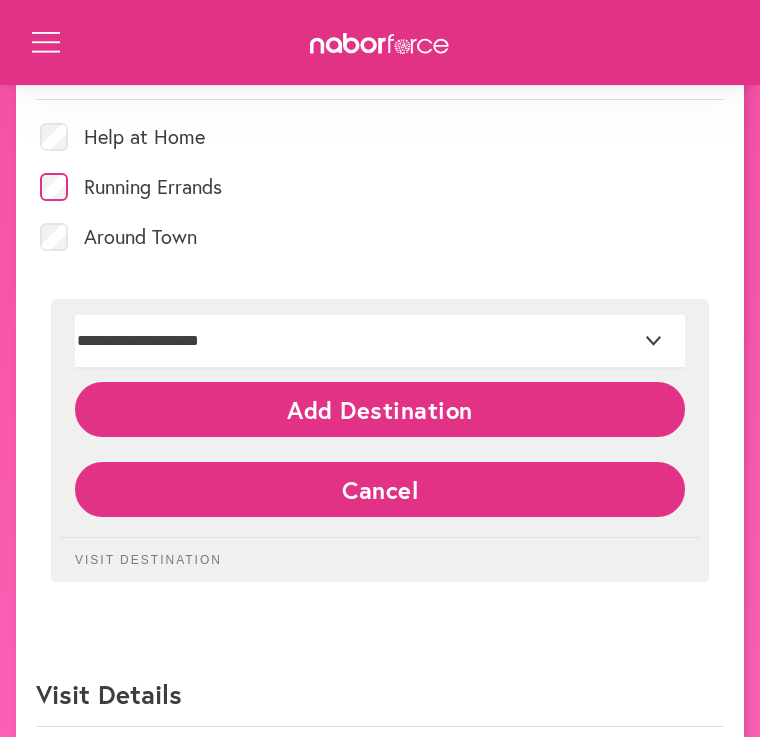 click on "Add Destination" 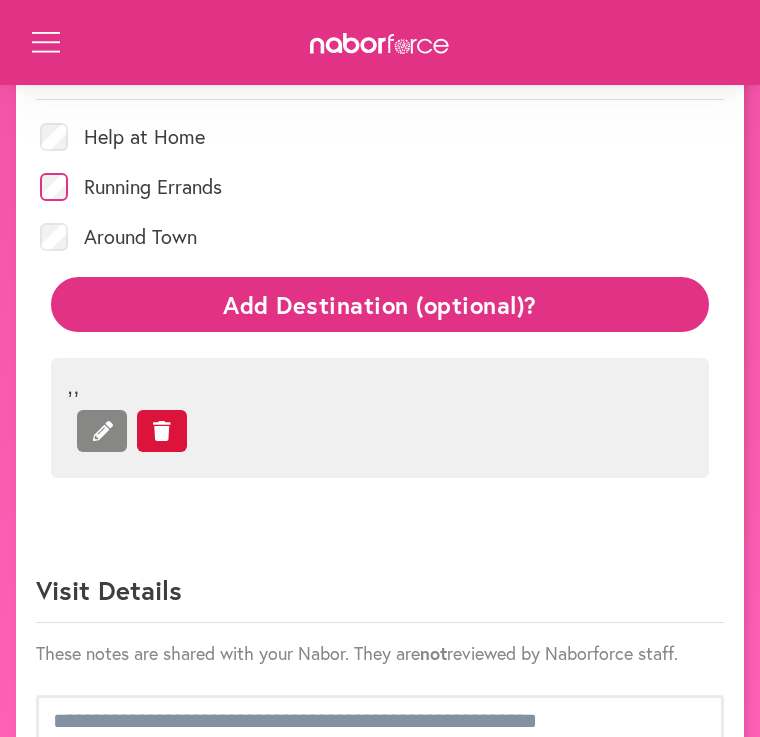 click on ",  ," 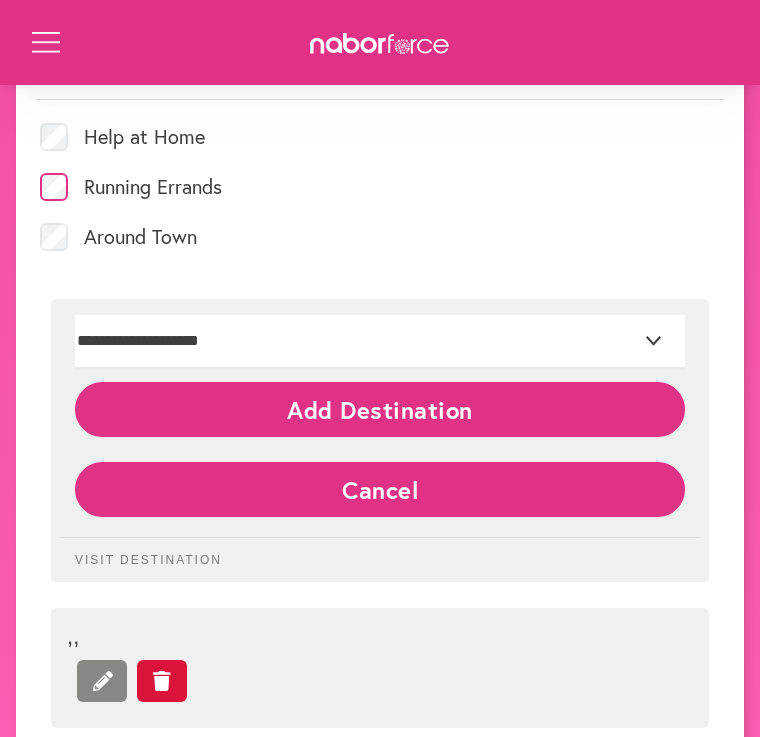click on "Add Destination" 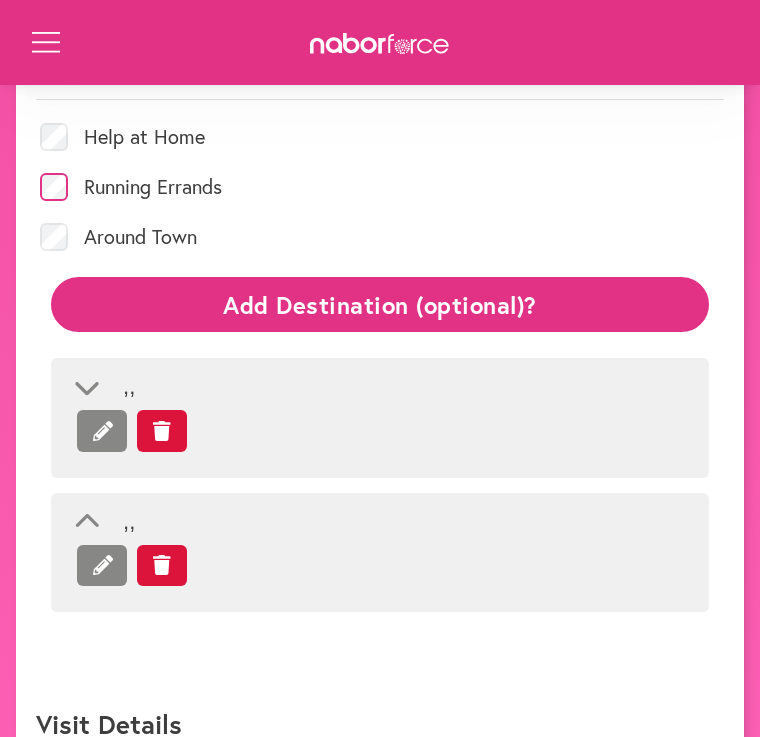 click 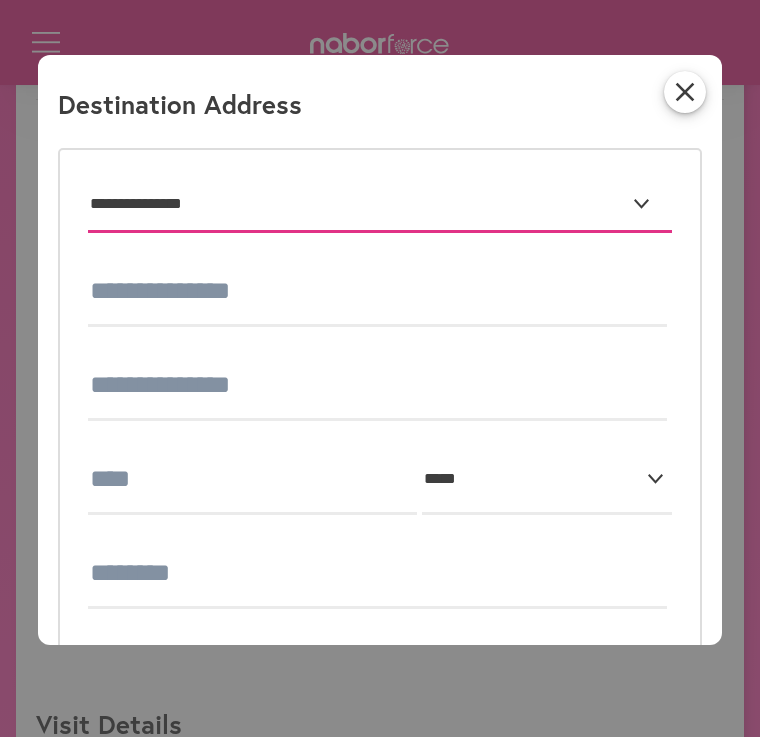 click on "**********" at bounding box center [380, 205] 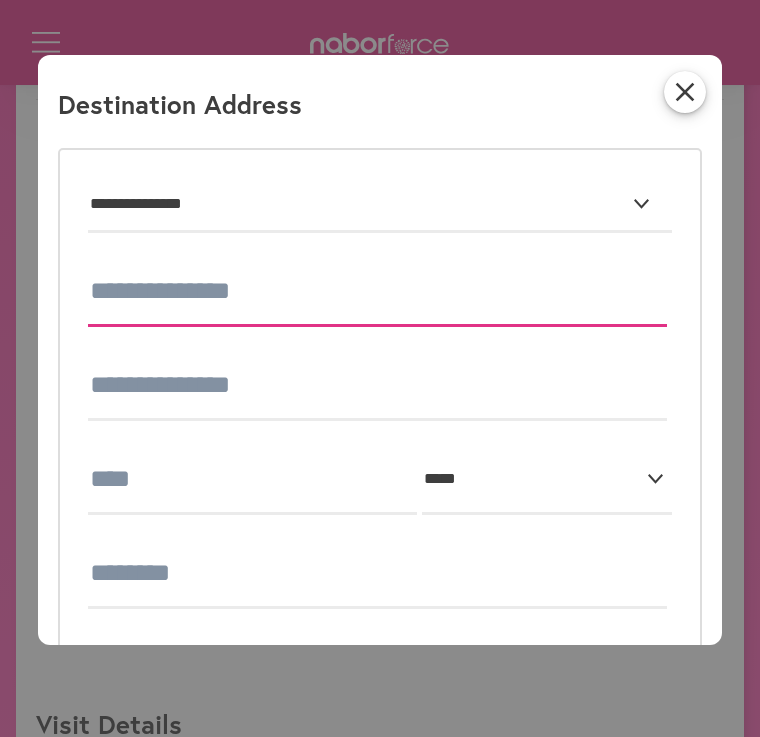 click at bounding box center (377, 292) 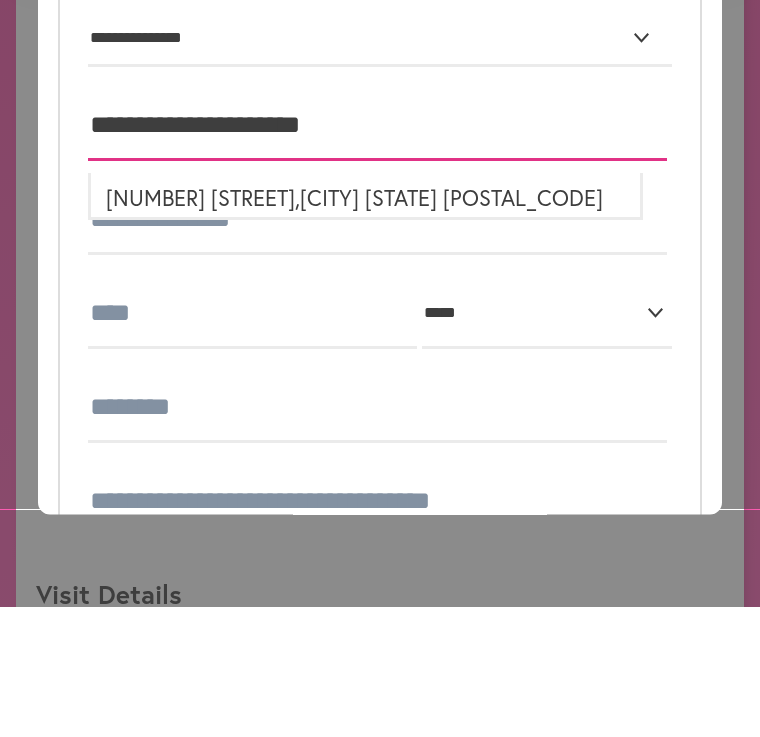 scroll, scrollTop: 39, scrollLeft: 0, axis: vertical 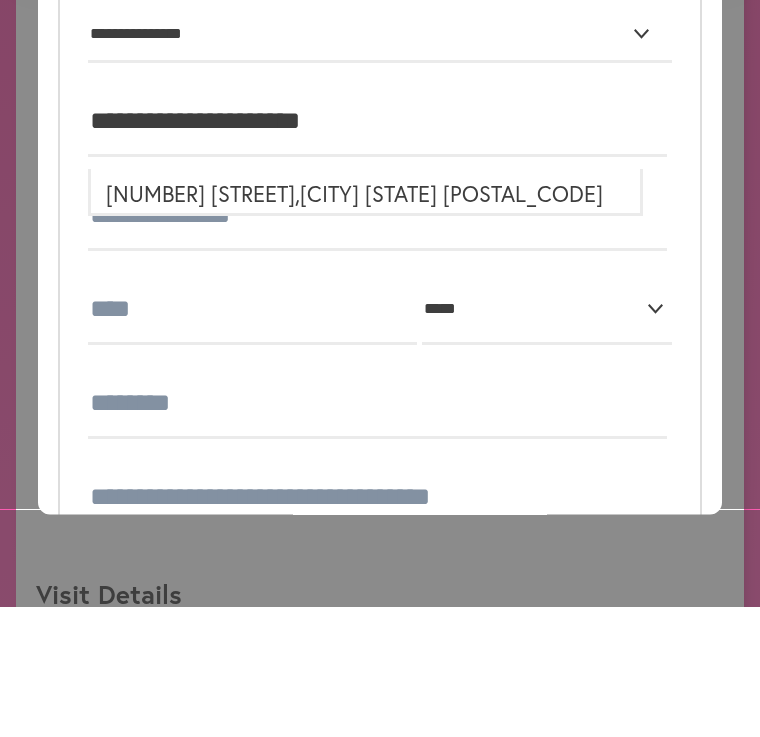 type on "**********" 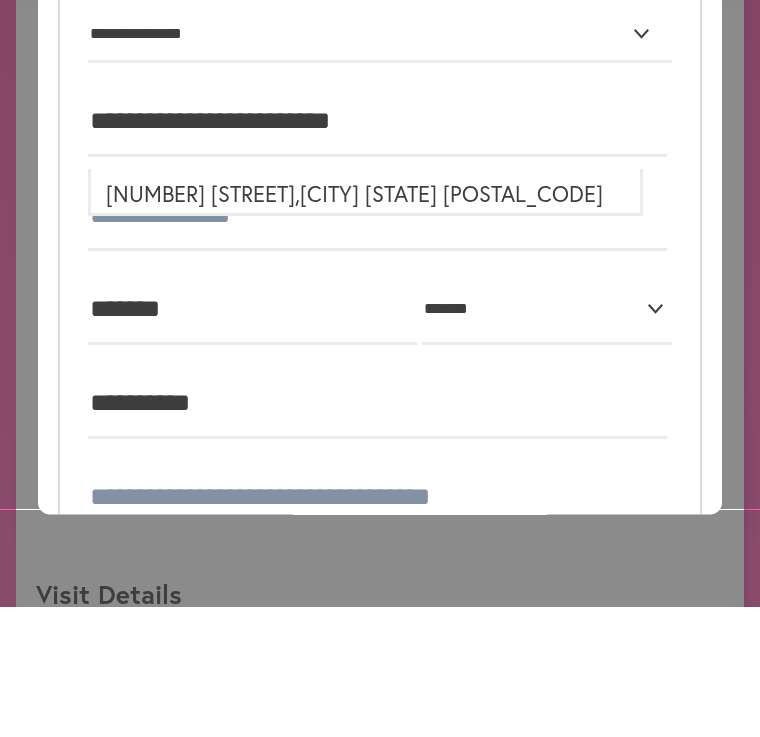 scroll, scrollTop: 1630, scrollLeft: 0, axis: vertical 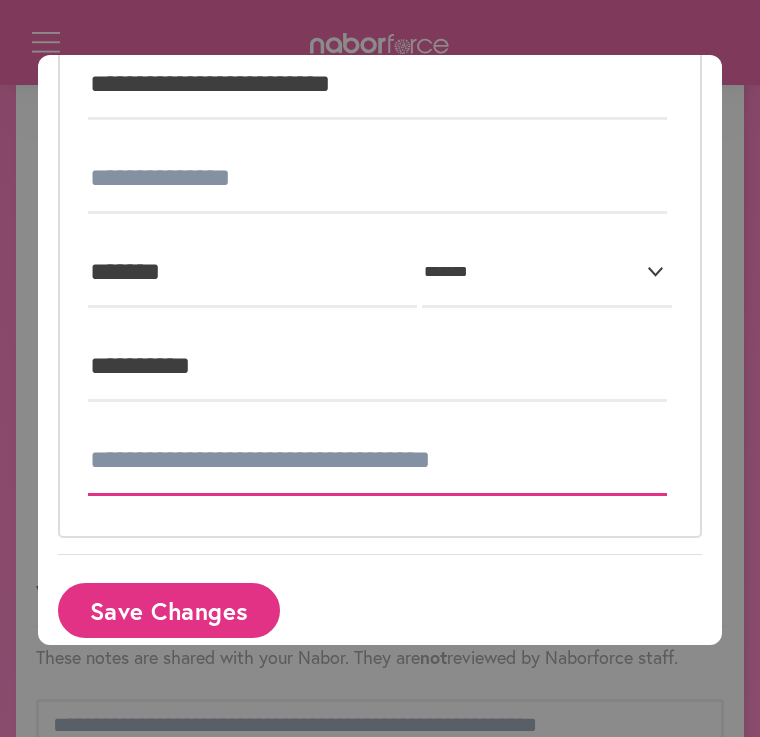 click at bounding box center [377, 461] 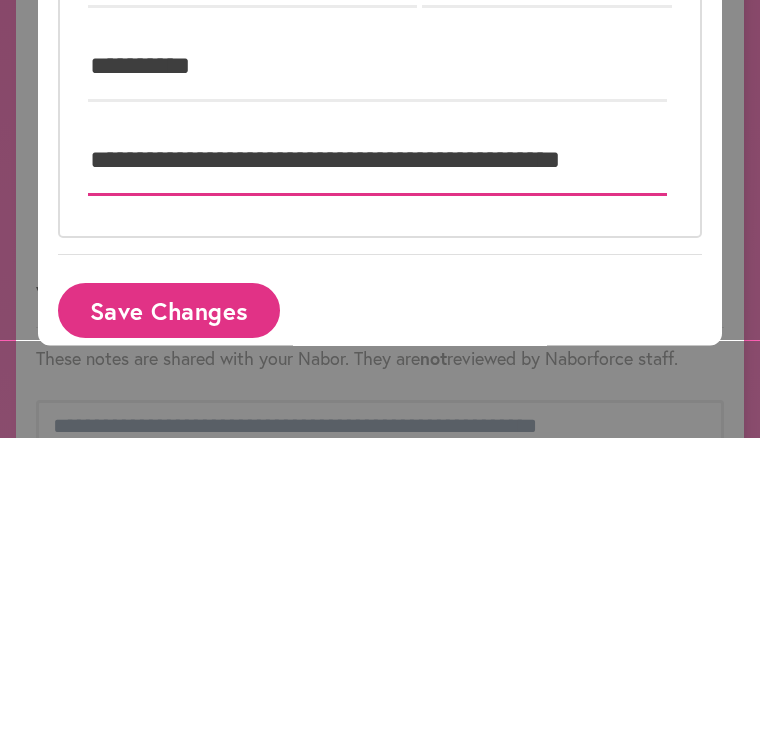 type on "**********" 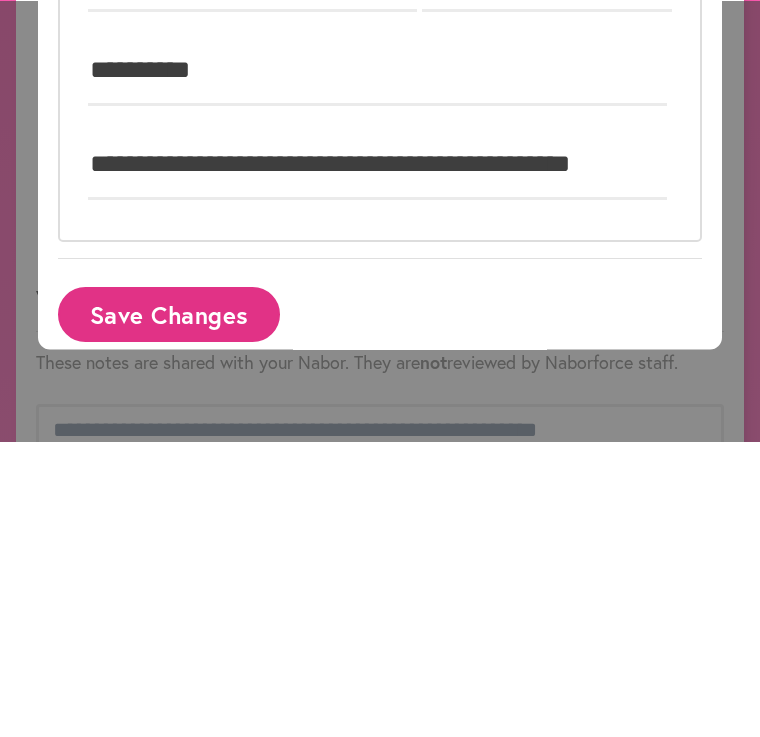 scroll, scrollTop: 1815, scrollLeft: 0, axis: vertical 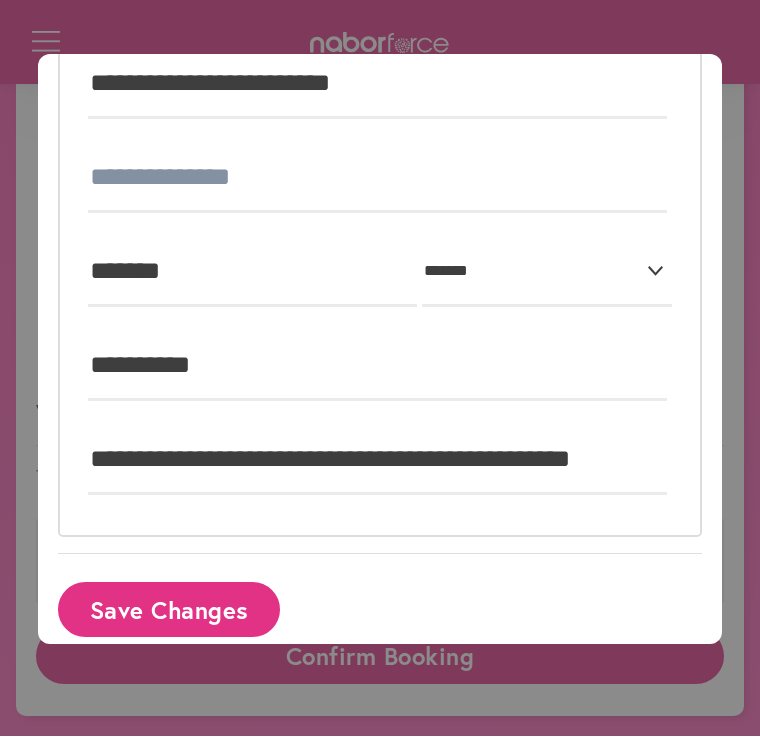 click on "Save Changes" at bounding box center (169, 610) 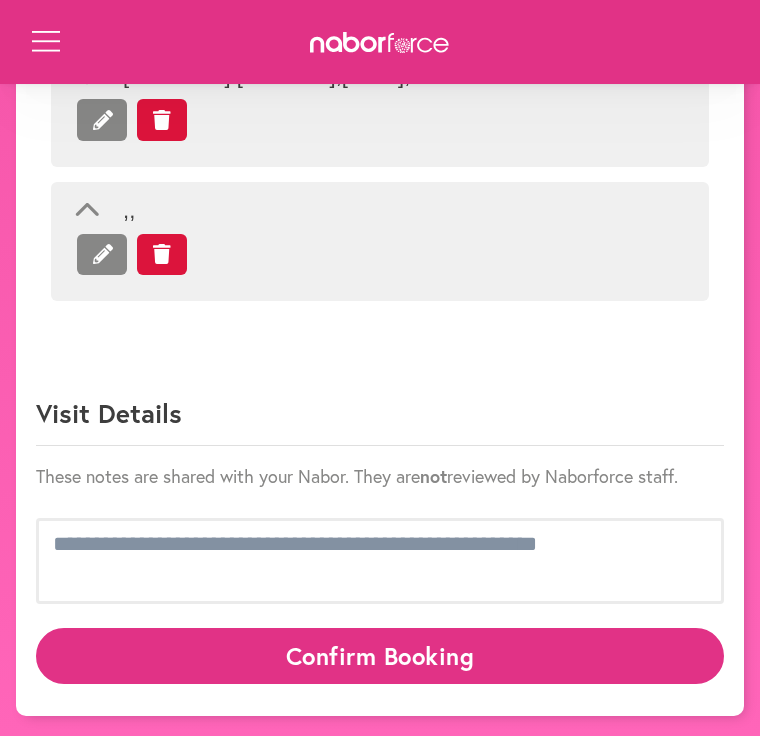 scroll, scrollTop: 18, scrollLeft: 0, axis: vertical 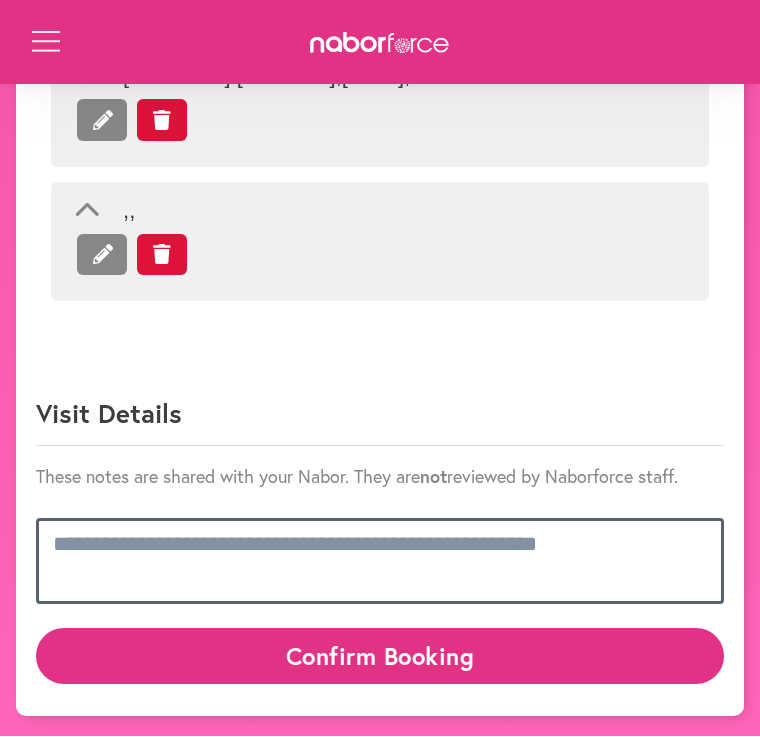 click at bounding box center (380, 562) 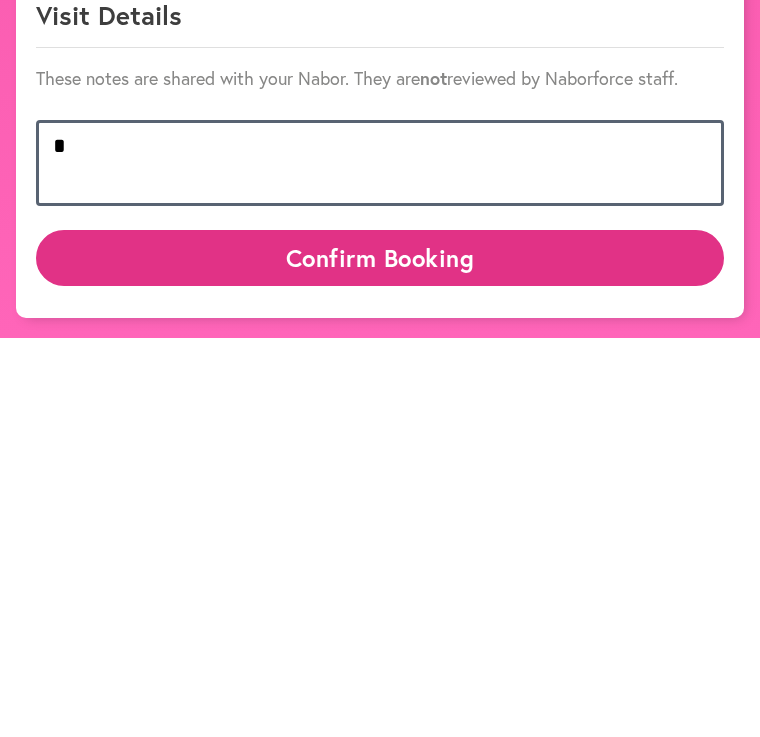 scroll, scrollTop: 1, scrollLeft: 0, axis: vertical 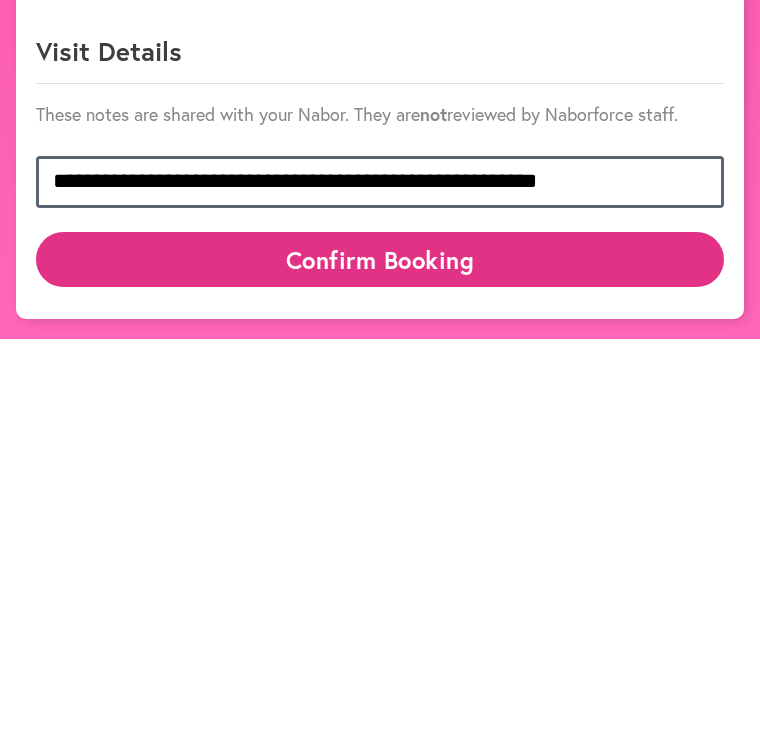 type on "**********" 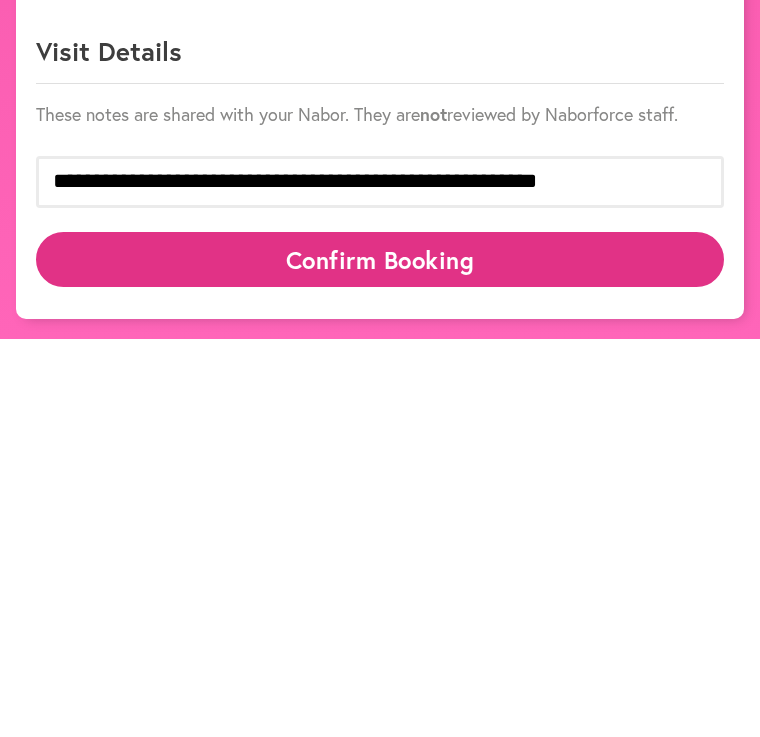 click on "Confirm Booking" at bounding box center (380, 657) 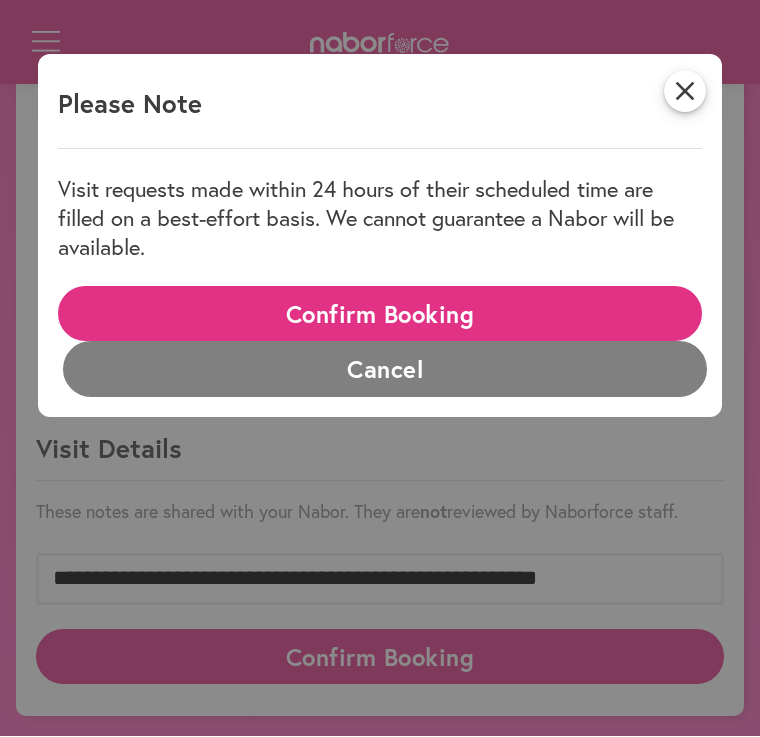 scroll, scrollTop: 0, scrollLeft: 0, axis: both 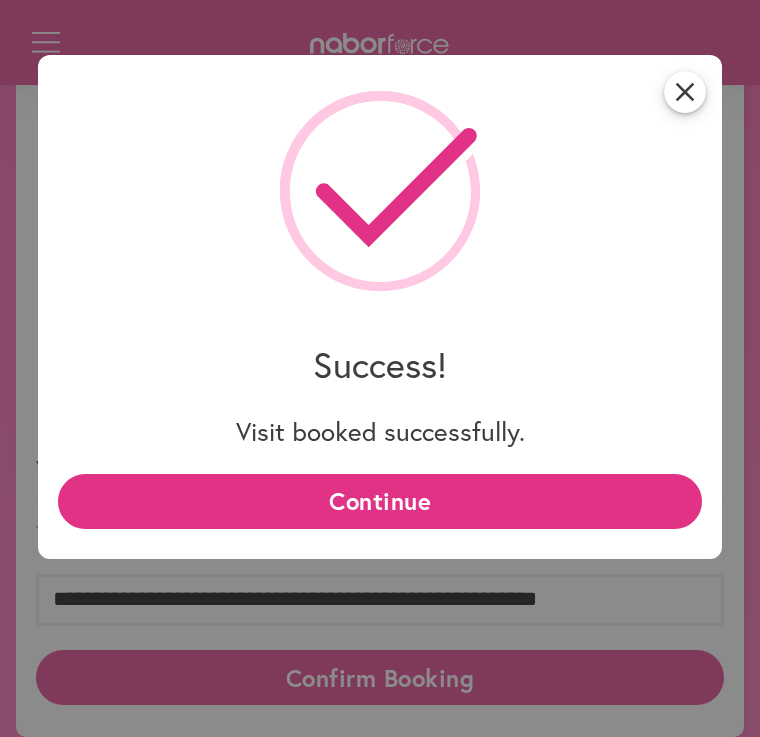 click on "Continue" at bounding box center [380, 501] 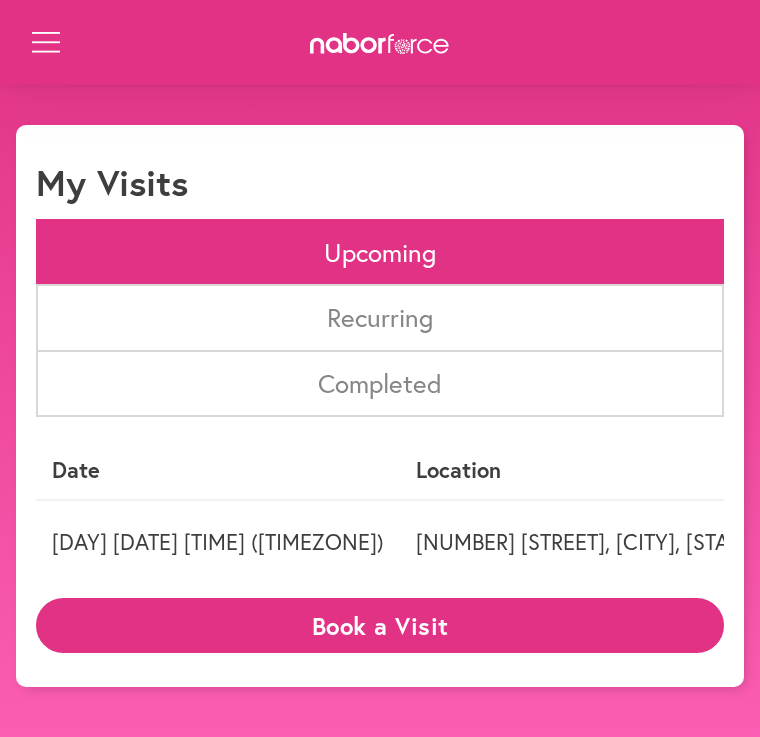 scroll, scrollTop: 0, scrollLeft: 0, axis: both 